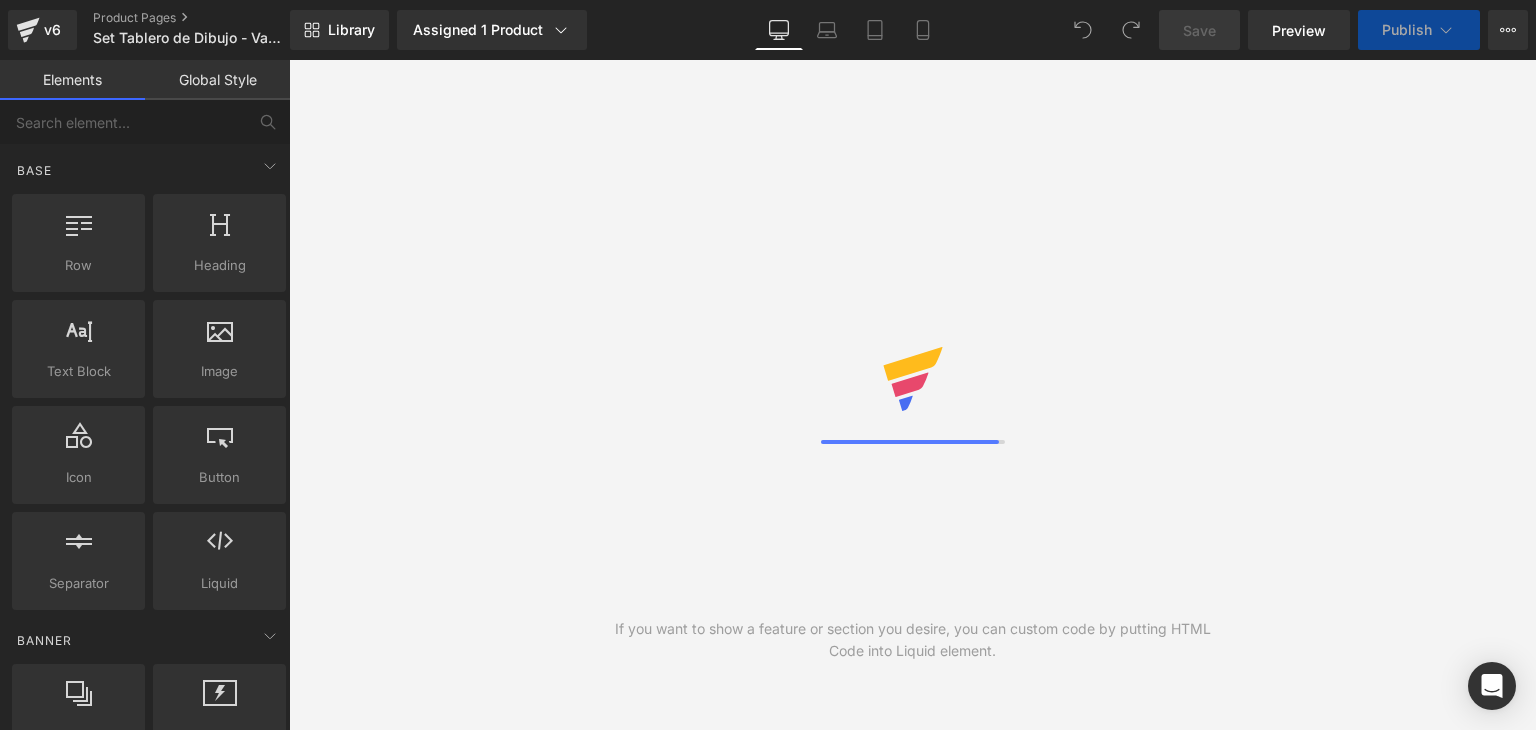 scroll, scrollTop: 0, scrollLeft: 0, axis: both 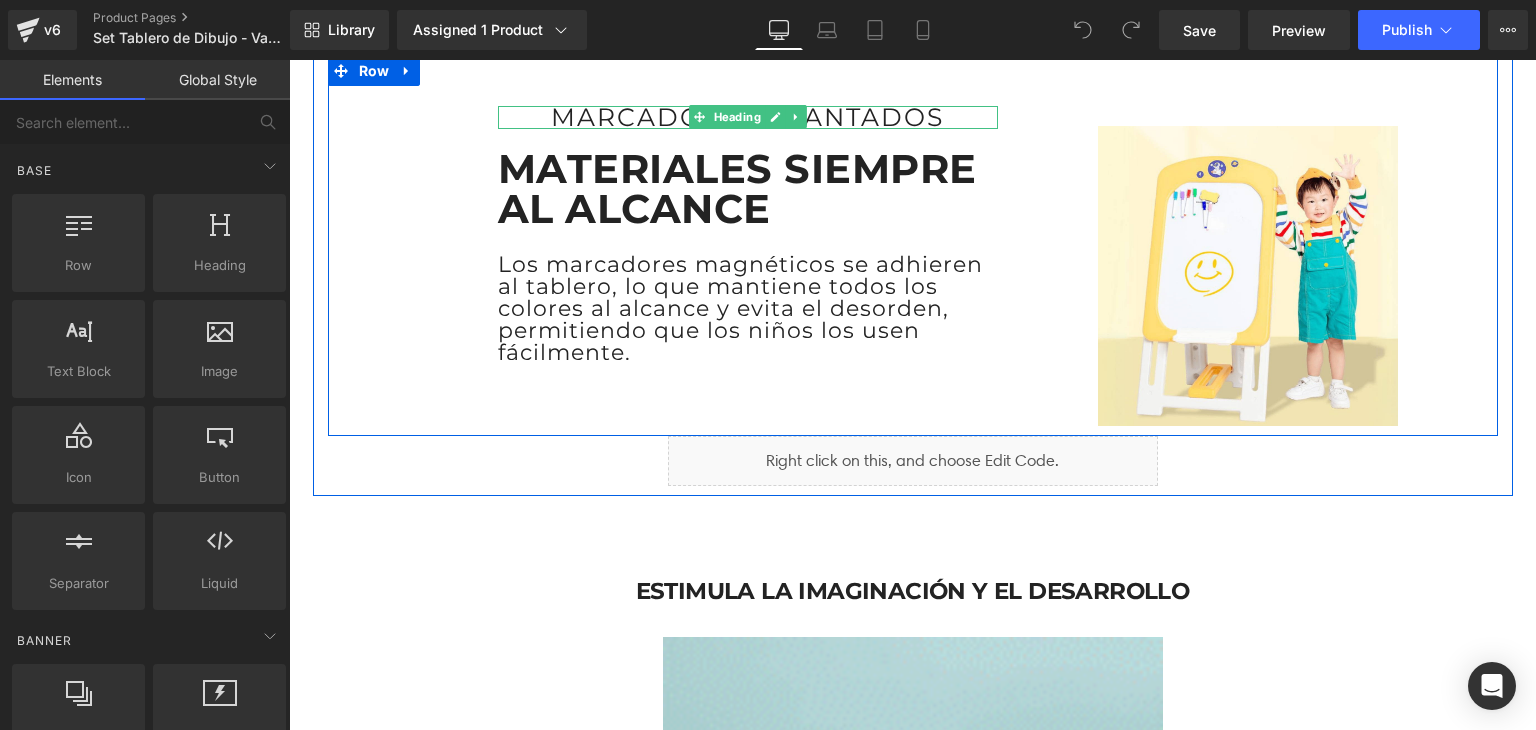 click on "Marcadores Imantados" at bounding box center [748, 117] 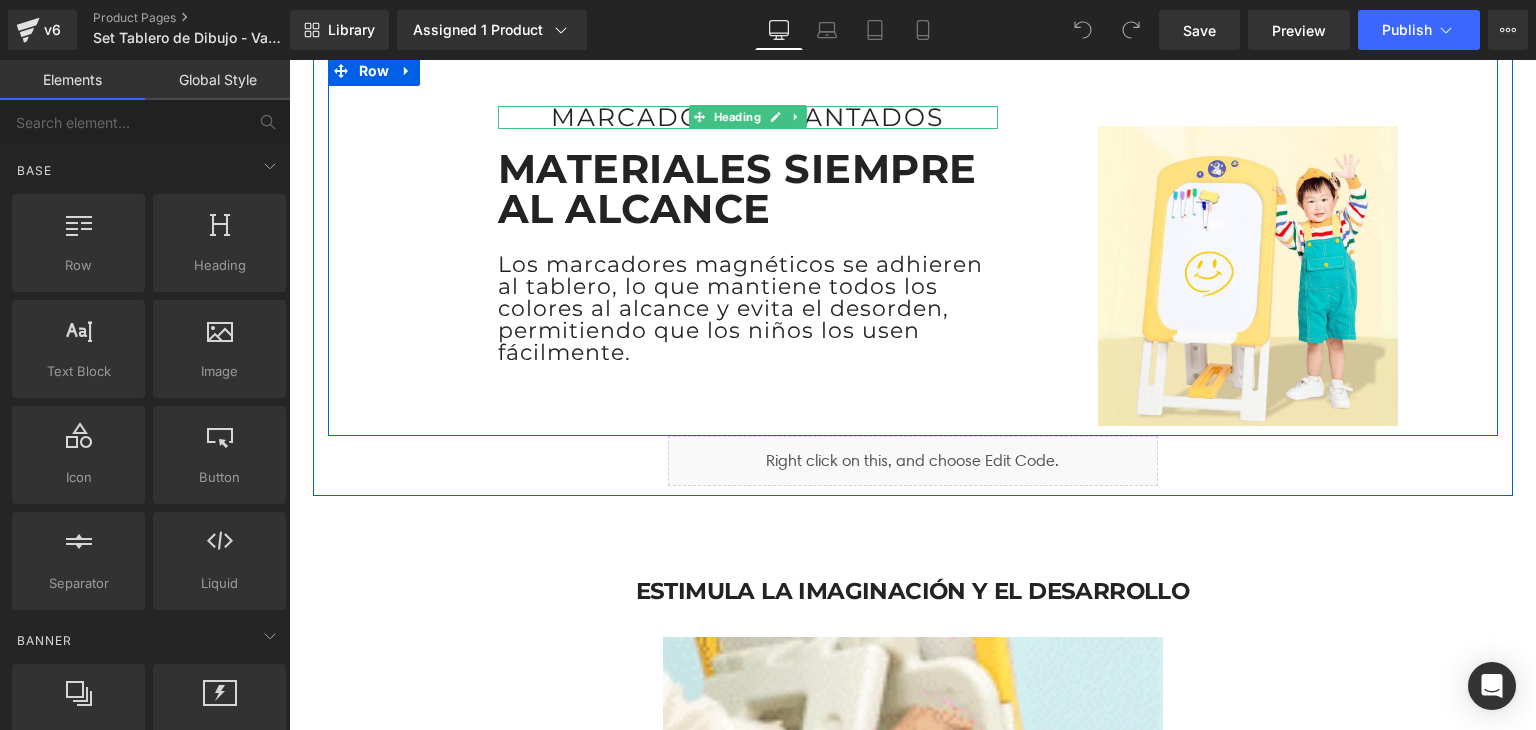 click on "Marcadores Imantados" at bounding box center [748, 117] 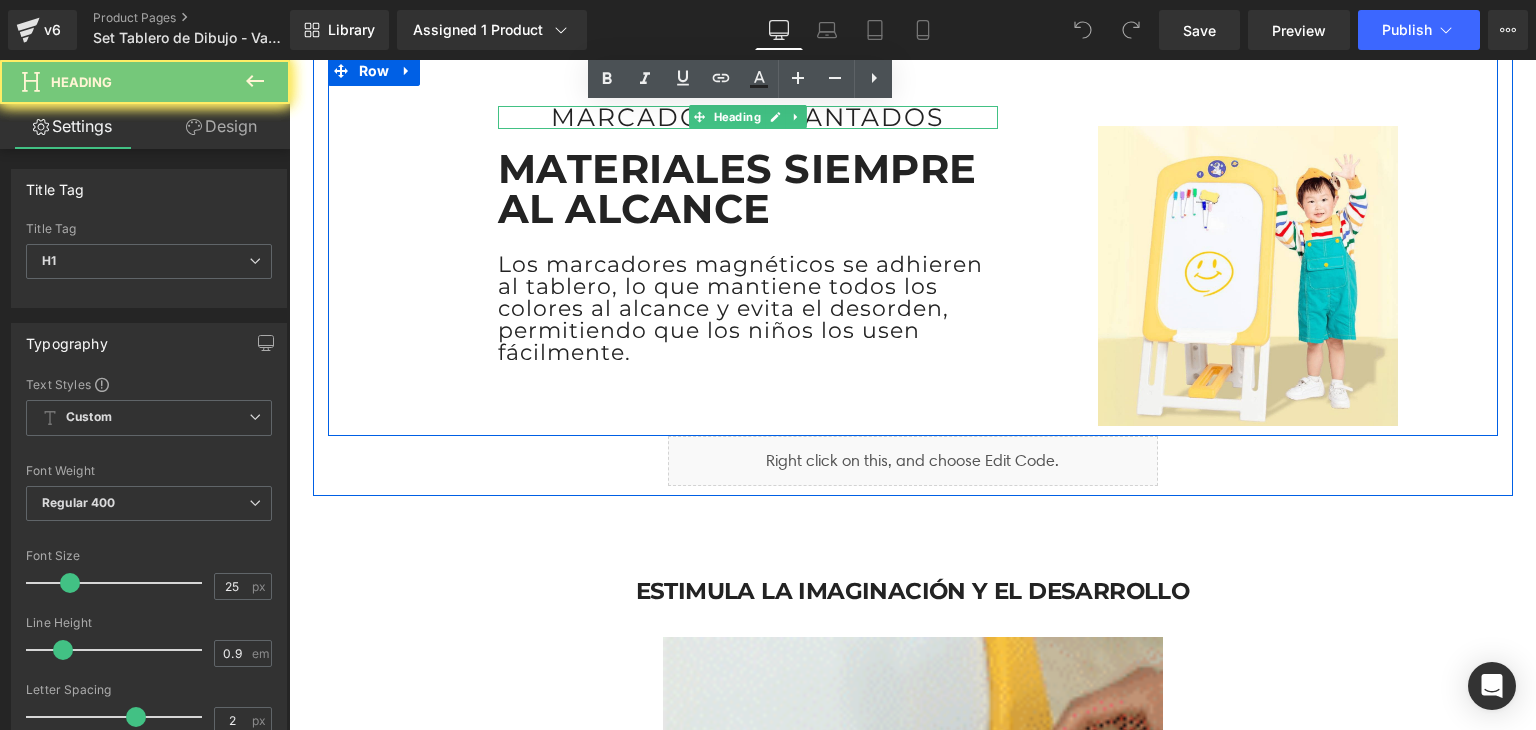 click on "Marcadores Imantados" at bounding box center (748, 117) 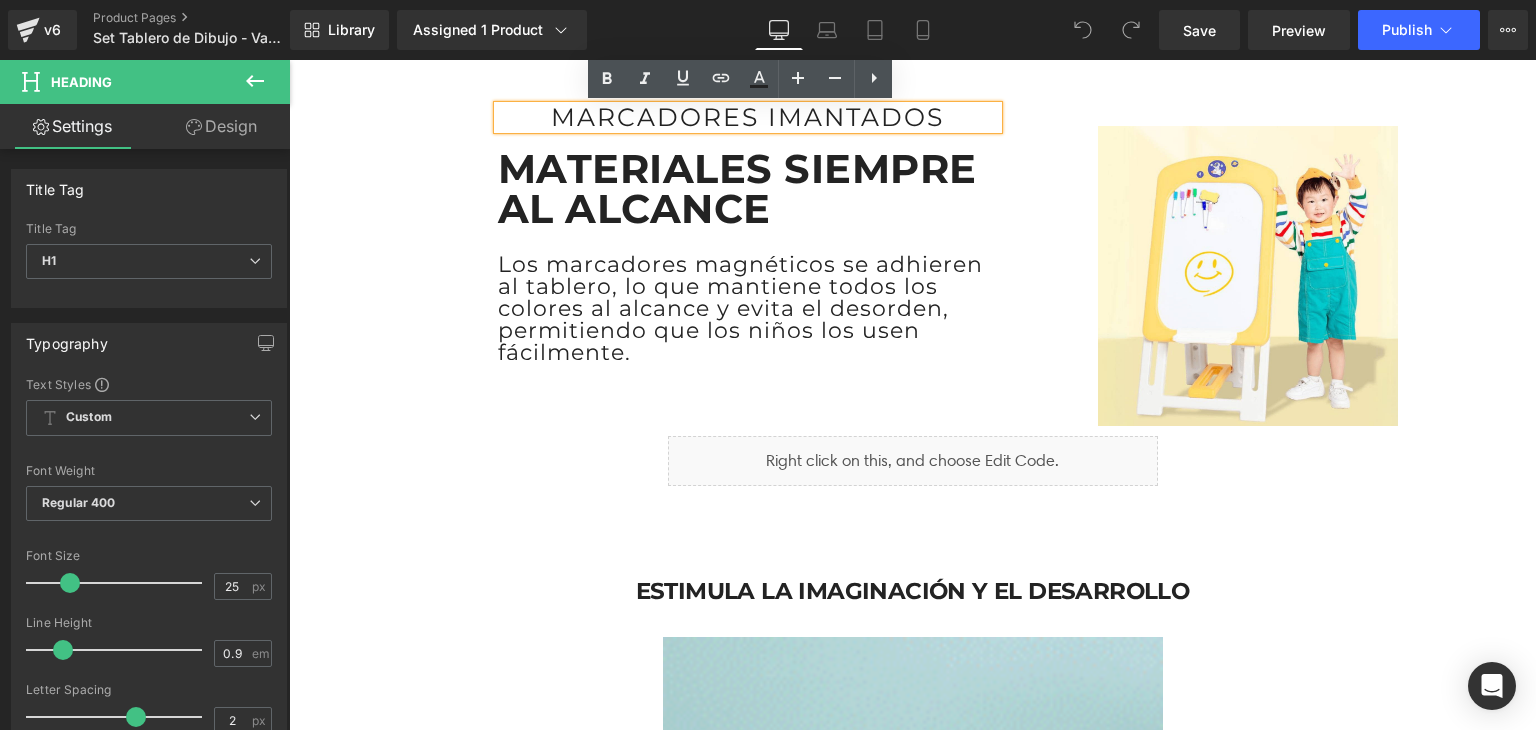 click on "Marcadores Imantados" at bounding box center (748, 117) 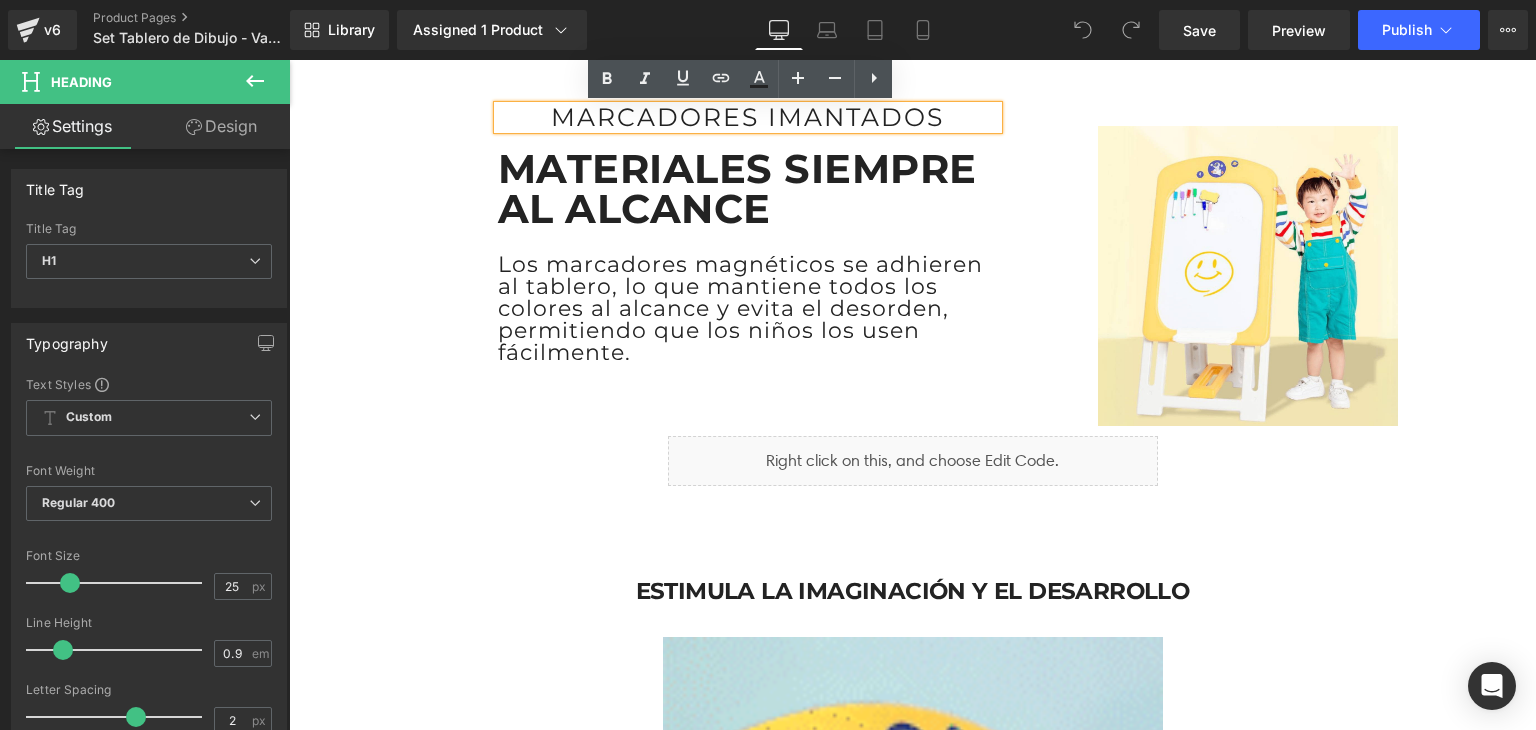 click on "Marcadores Imantados" at bounding box center (748, 117) 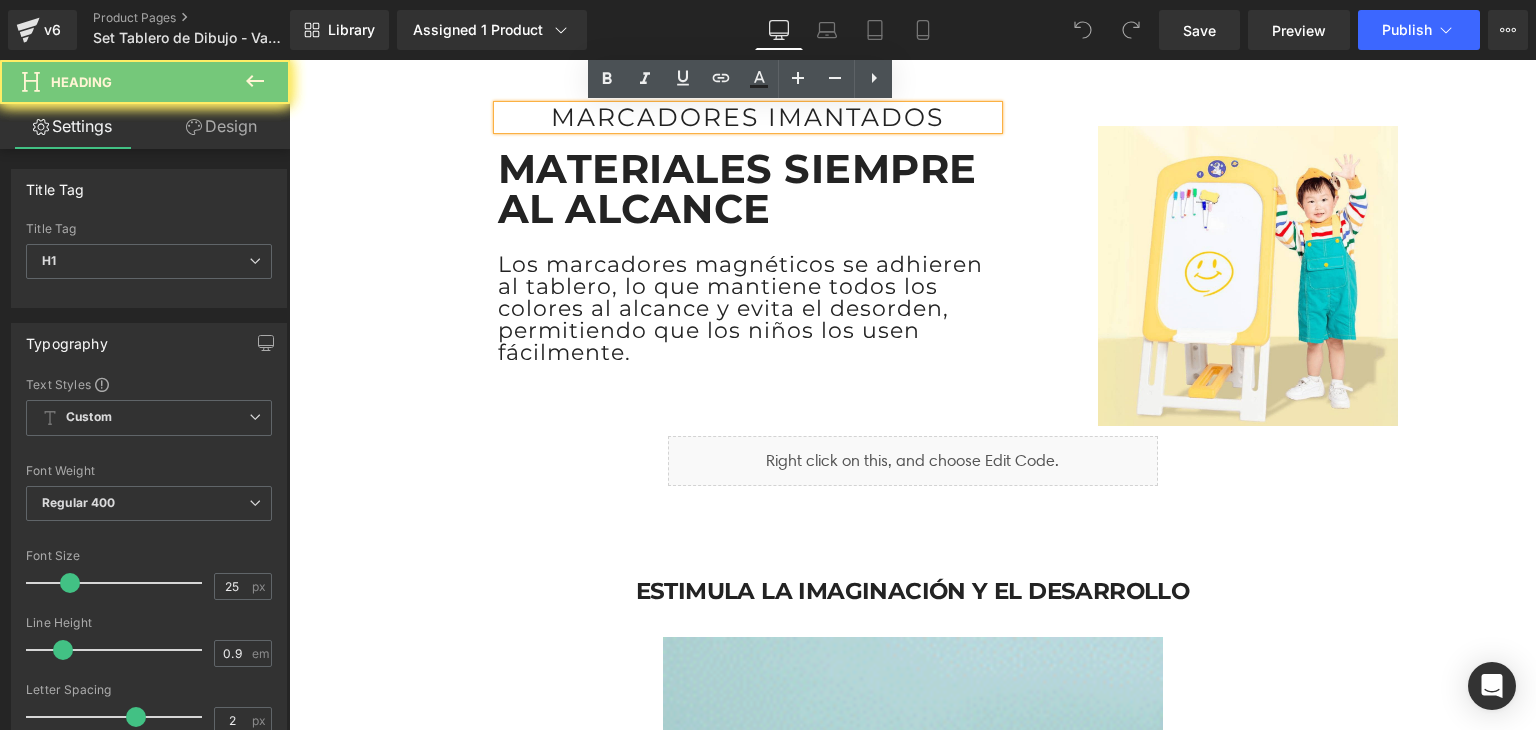 click on "Marcadores Imantados" at bounding box center [748, 117] 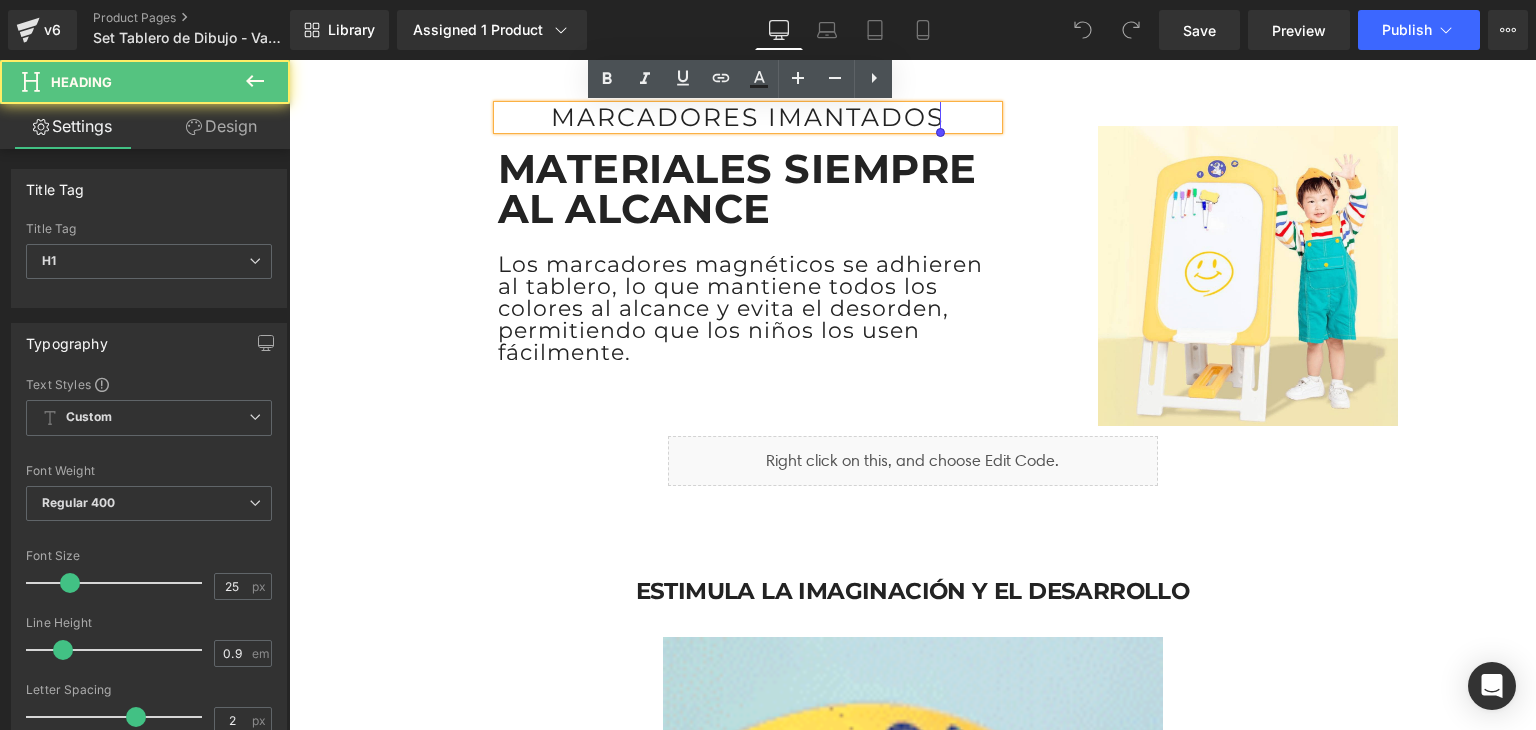 click on "Marcadores Imantados" at bounding box center (748, 117) 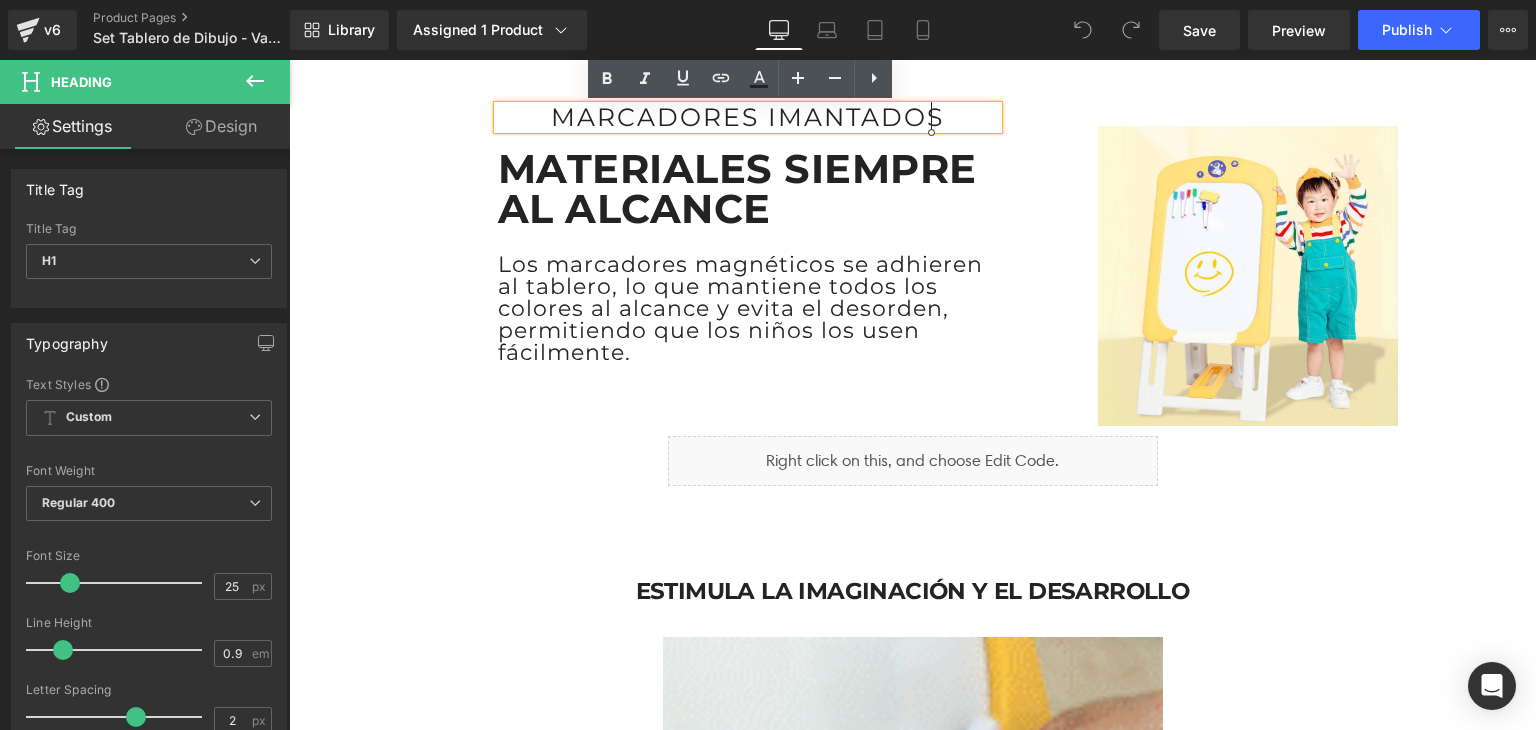click on "Marcadores Imantados" at bounding box center [748, 117] 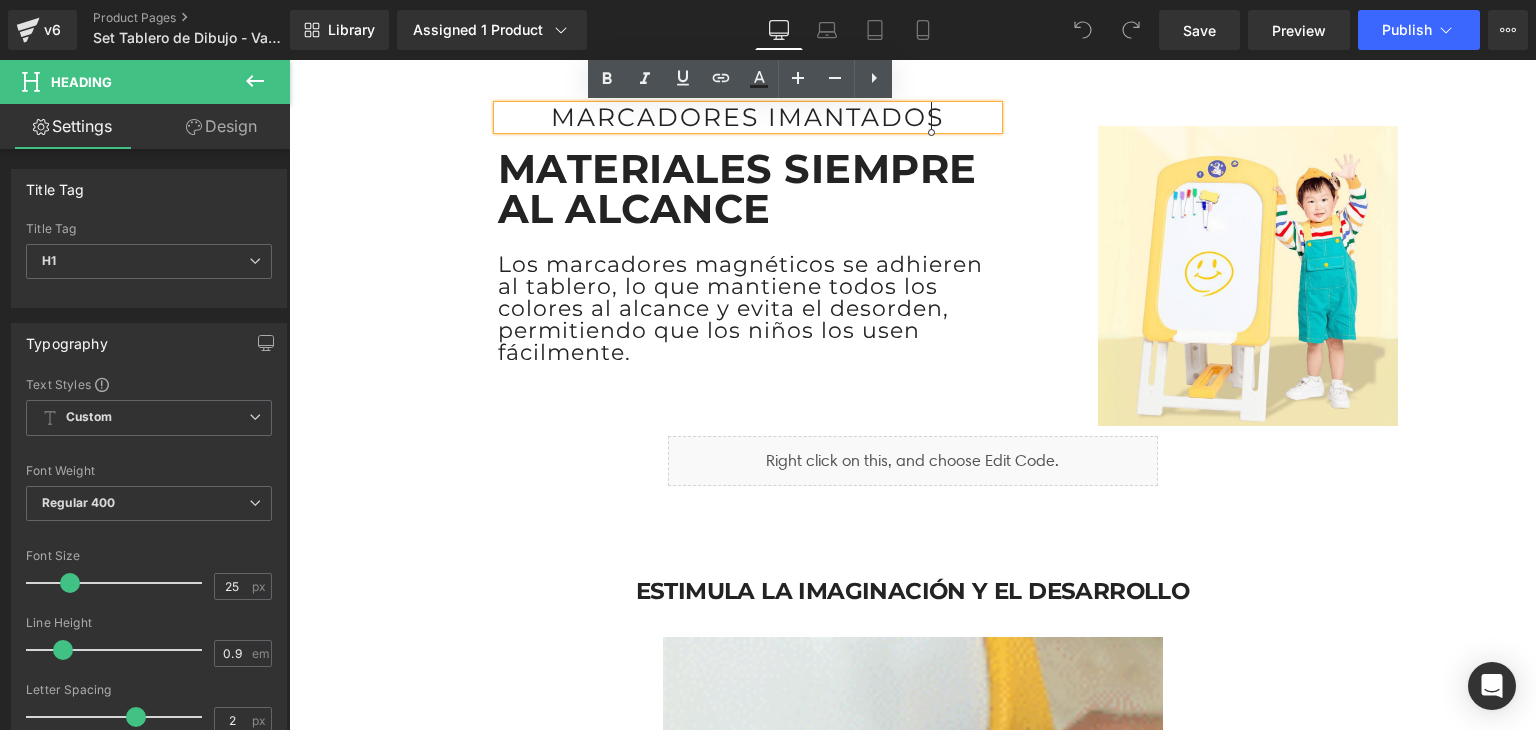 type 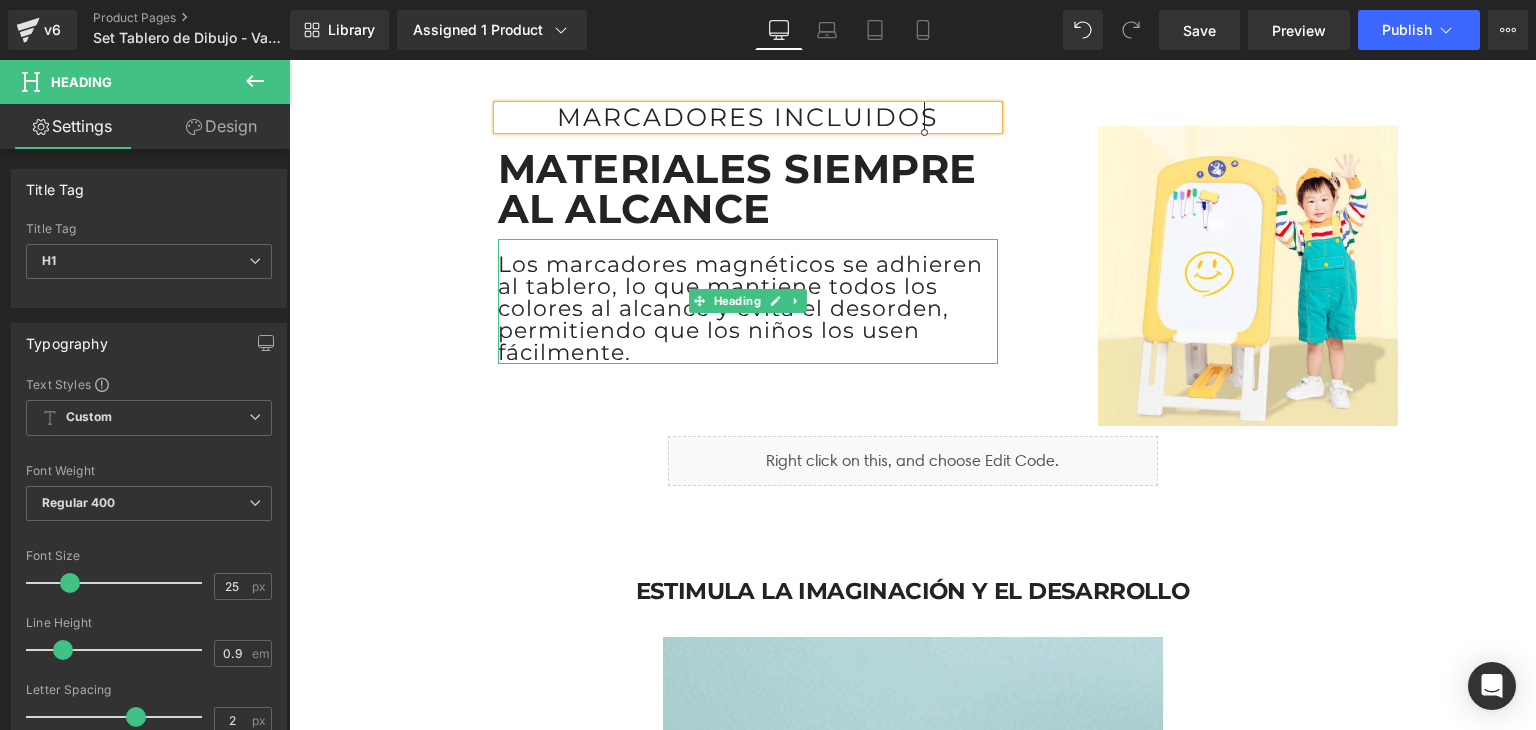 click on "Los marcadores magnéticos se adhieren al tablero, lo que mantiene todos los colores al alcance y evita el desorden, permitiendo que los niños los usen fácilmente." at bounding box center [748, 309] 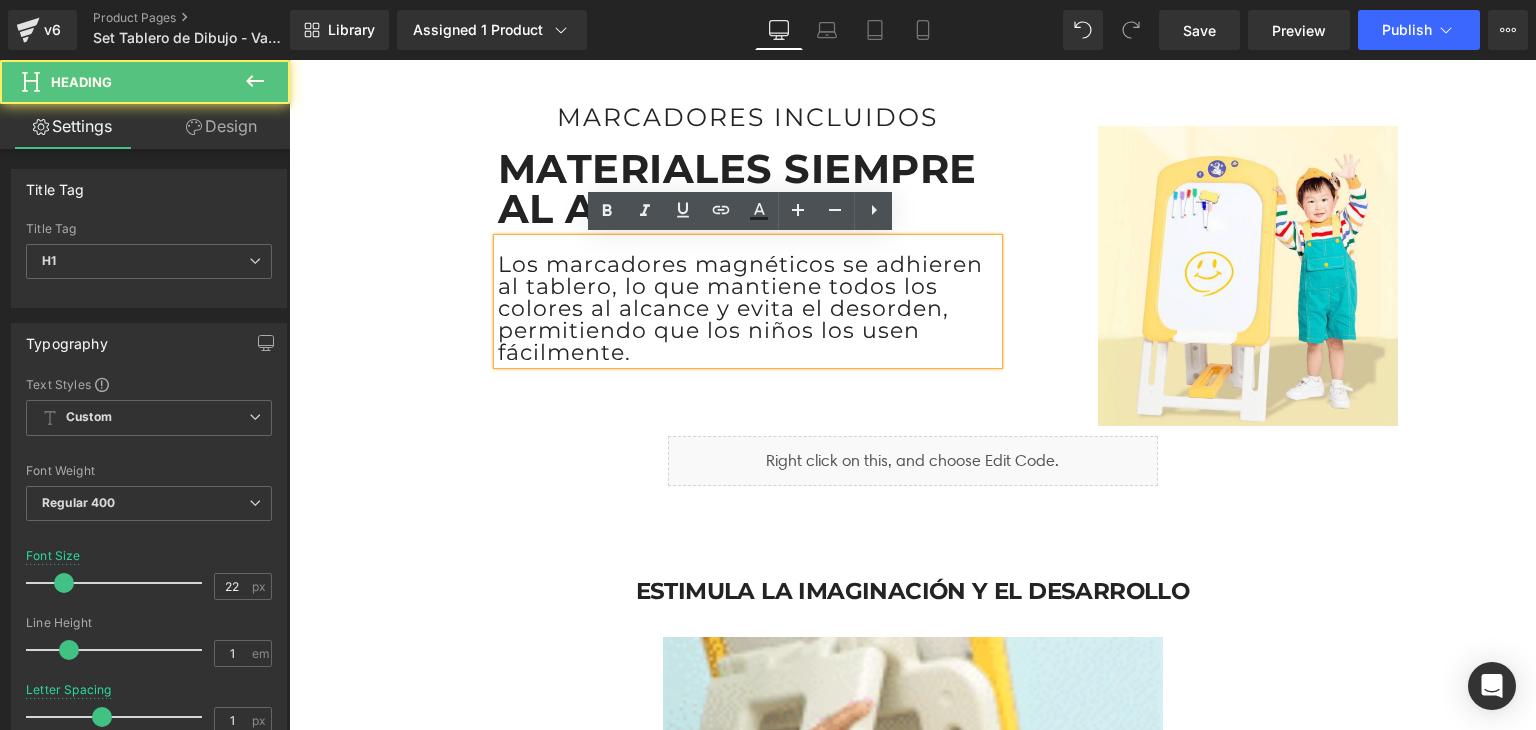 click on "Los marcadores magnéticos se adhieren al tablero, lo que mantiene todos los colores al alcance y evita el desorden, permitiendo que los niños los usen fácilmente." at bounding box center [748, 309] 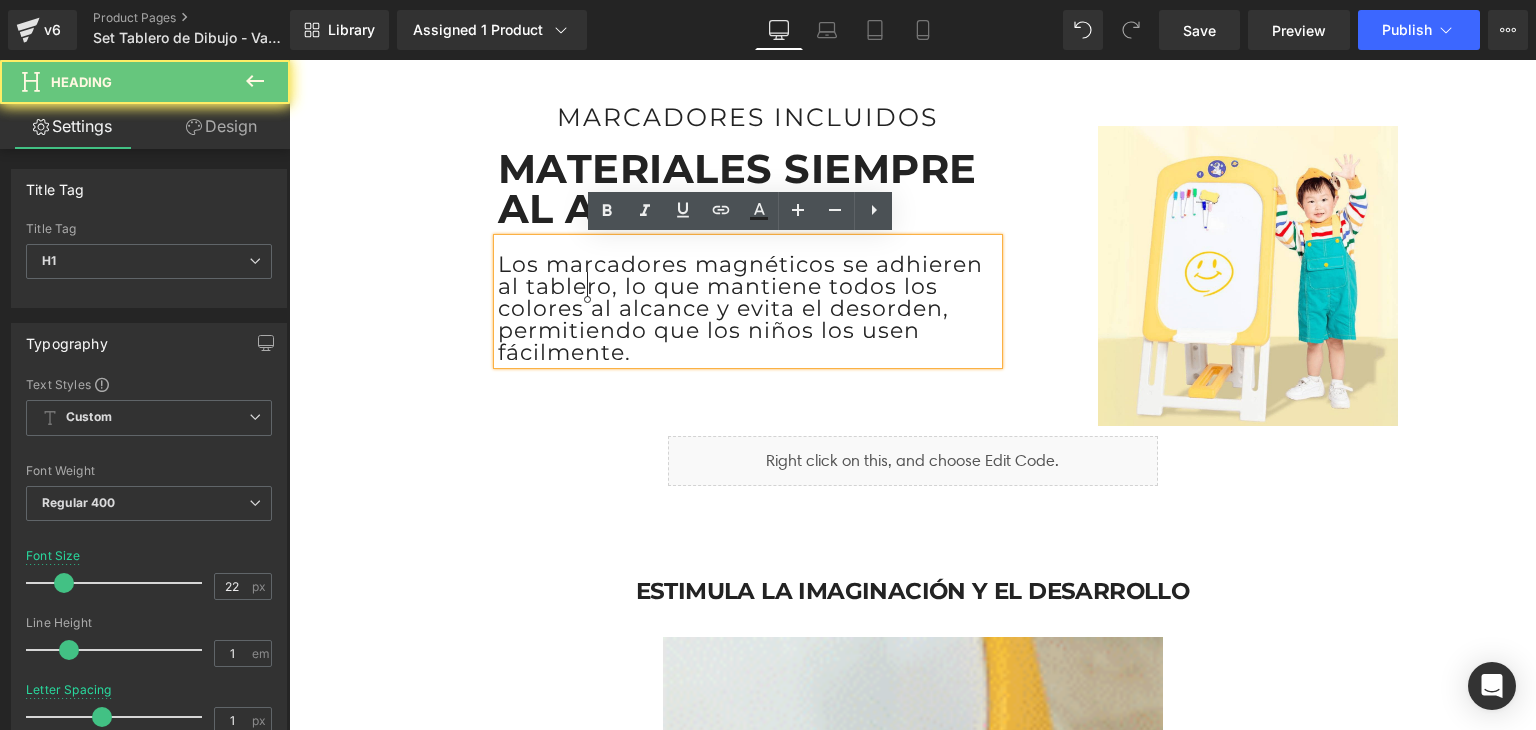 click on "Los marcadores magnéticos se adhieren al tablero, lo que mantiene todos los colores al alcance y evita el desorden, permitiendo que los niños los usen fácilmente." at bounding box center (748, 309) 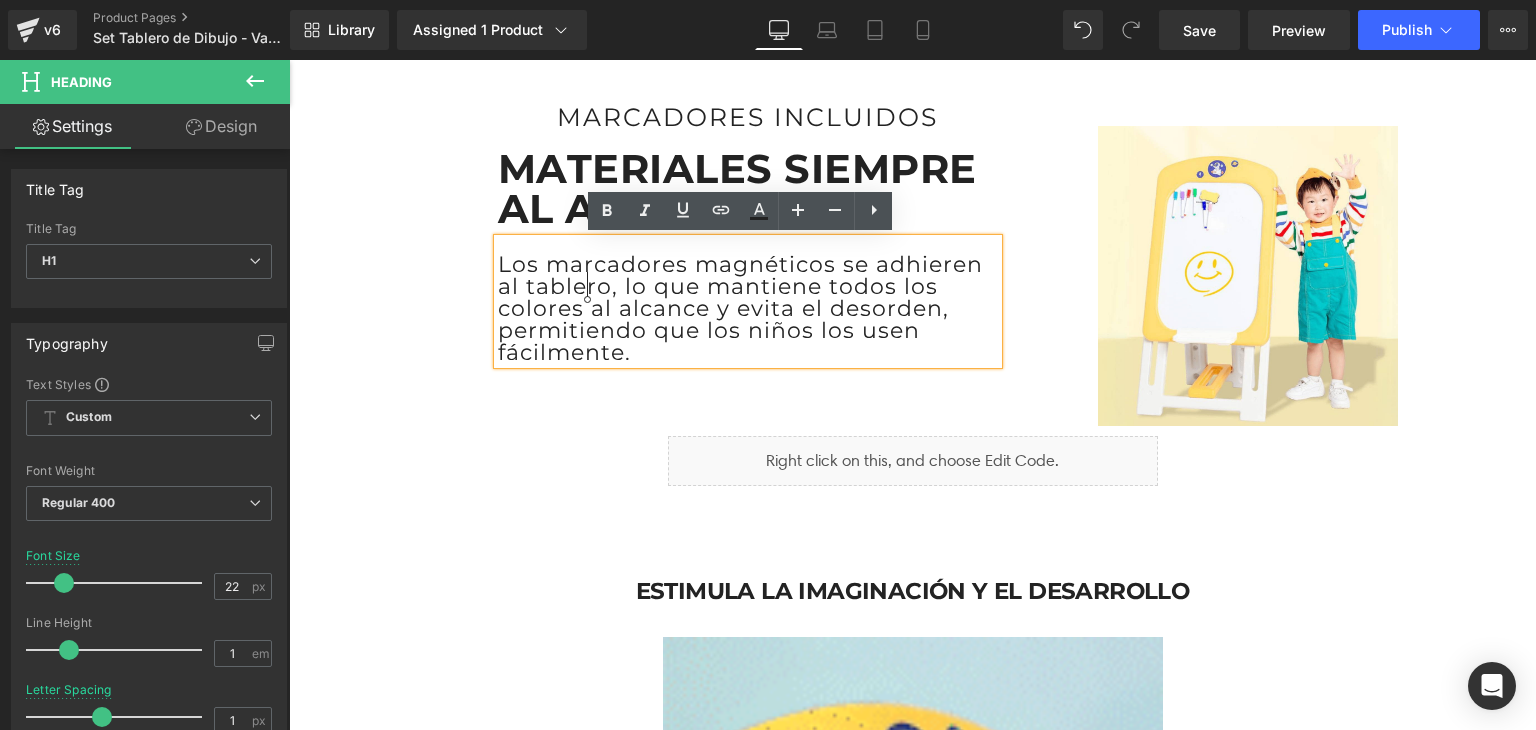 type 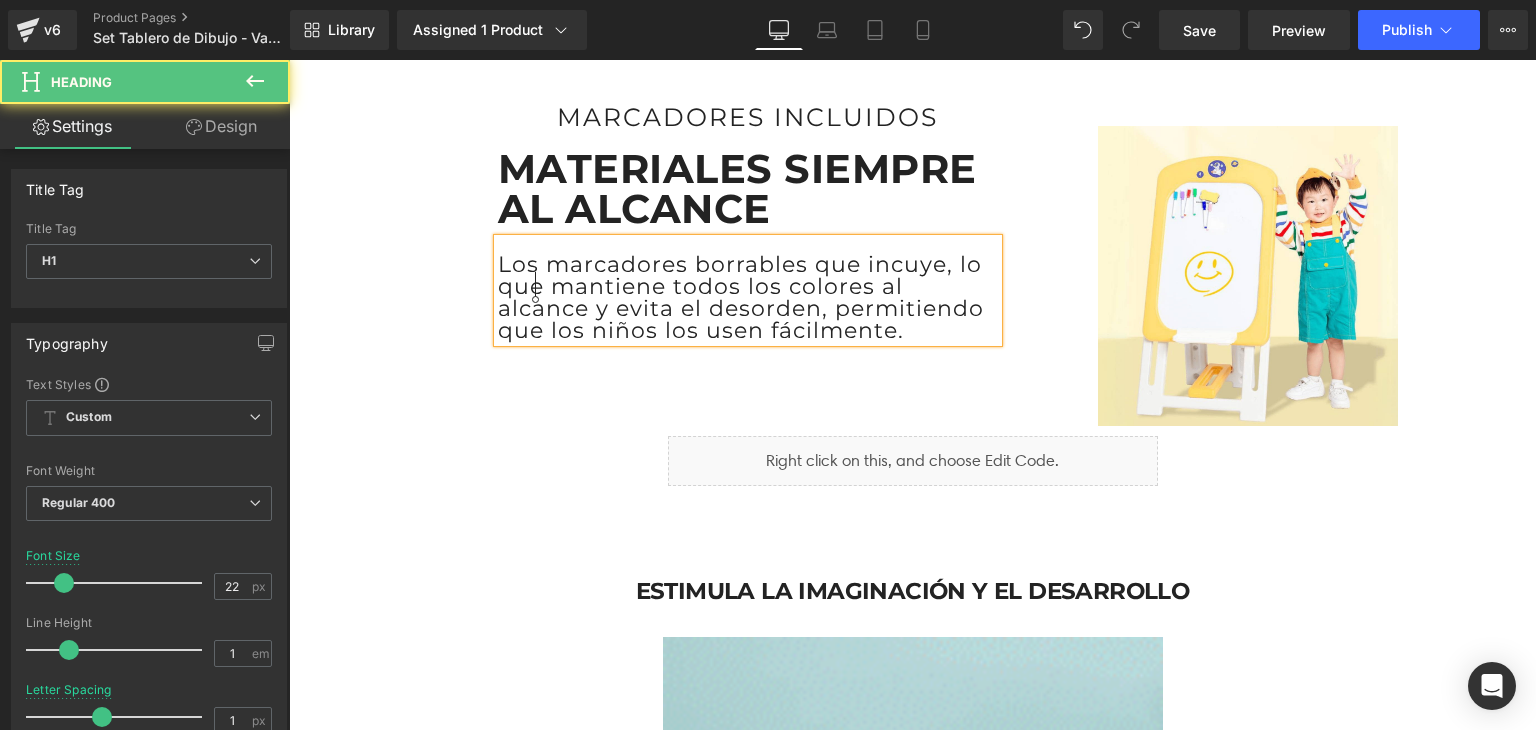 click on "Los marcadores borrables que incuye, lo que mantiene todos los colores al alcance y evita el desorden, permitiendo que los niños los usen fácilmente." at bounding box center (748, 298) 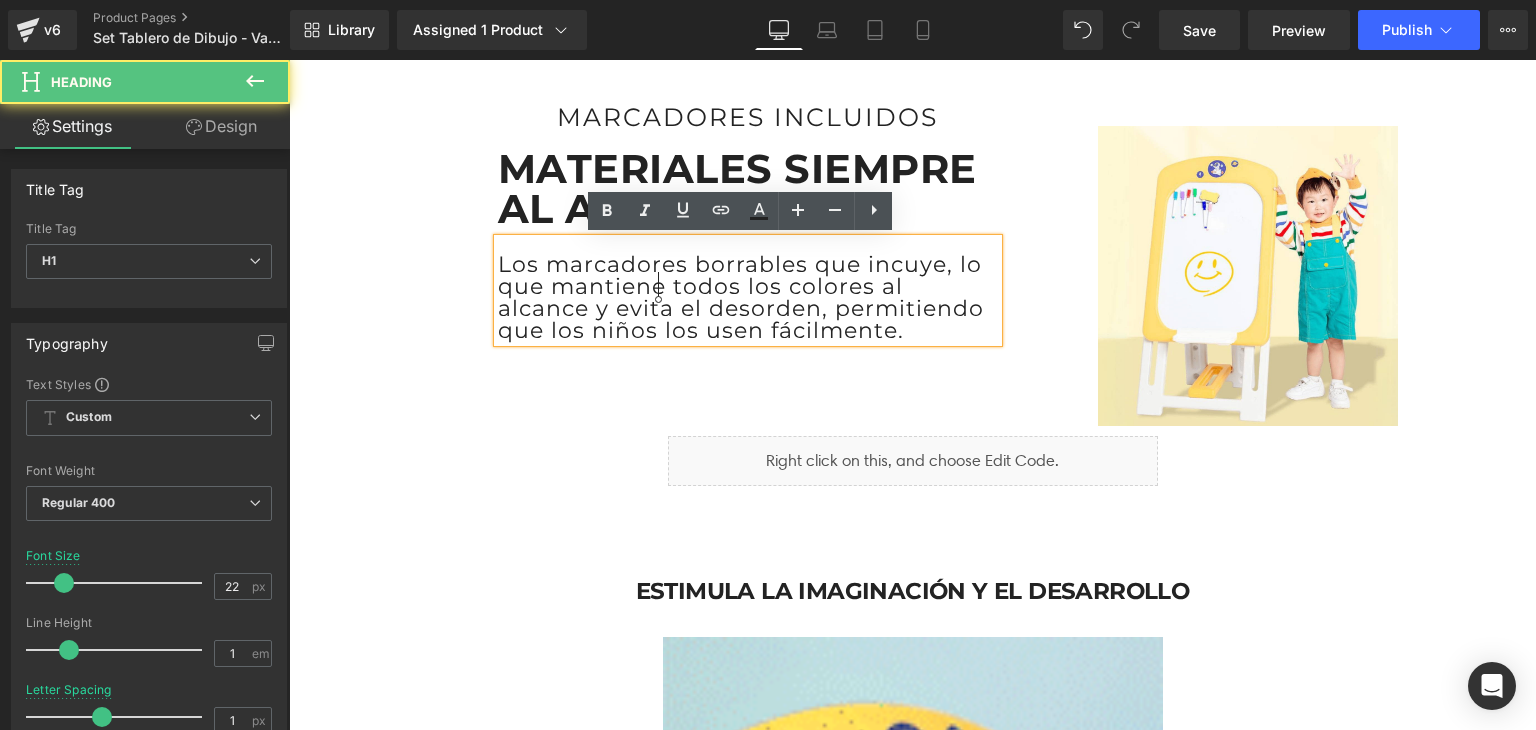 click on "Los marcadores borrables que incuye, lo que mantiene todos los colores al alcance y evita el desorden, permitiendo que los niños los usen fácilmente." at bounding box center (748, 298) 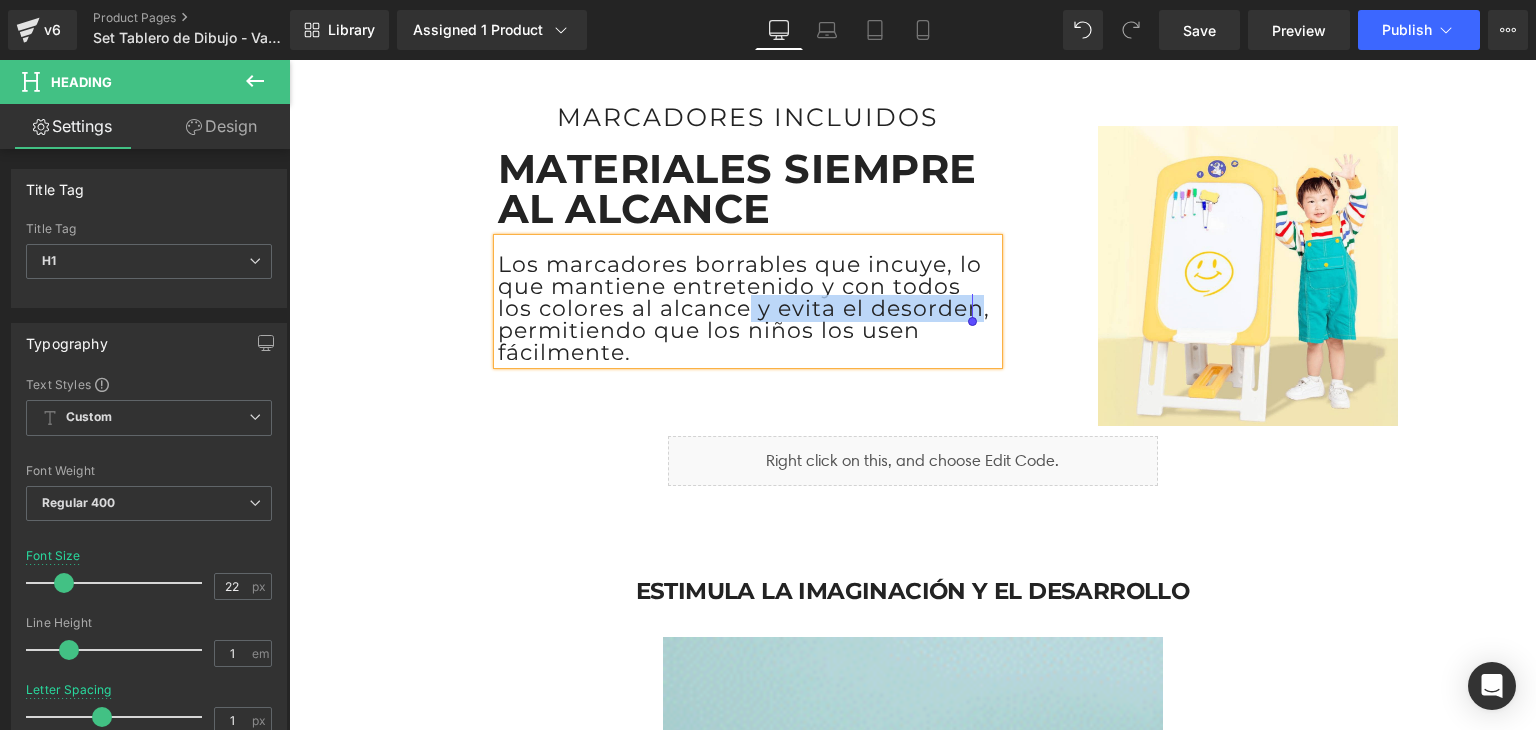 drag, startPoint x: 741, startPoint y: 306, endPoint x: 973, endPoint y: 318, distance: 232.31013 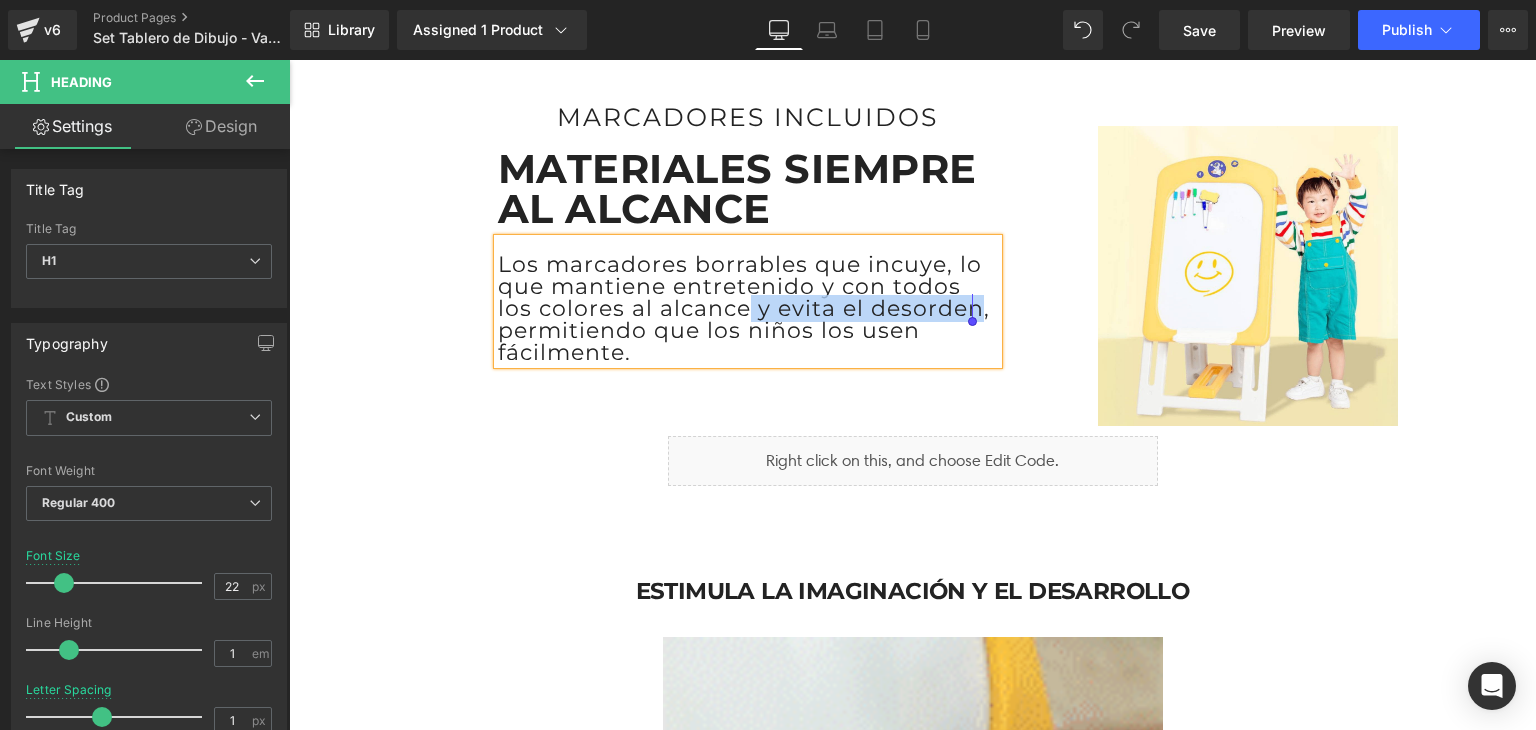 click on "Los marcadores borrables que incuye, lo que mantiene entretenido y con todos los colores al alcance y evita el desorden, permitiendo que los niños los usen fácilmente." at bounding box center (748, 309) 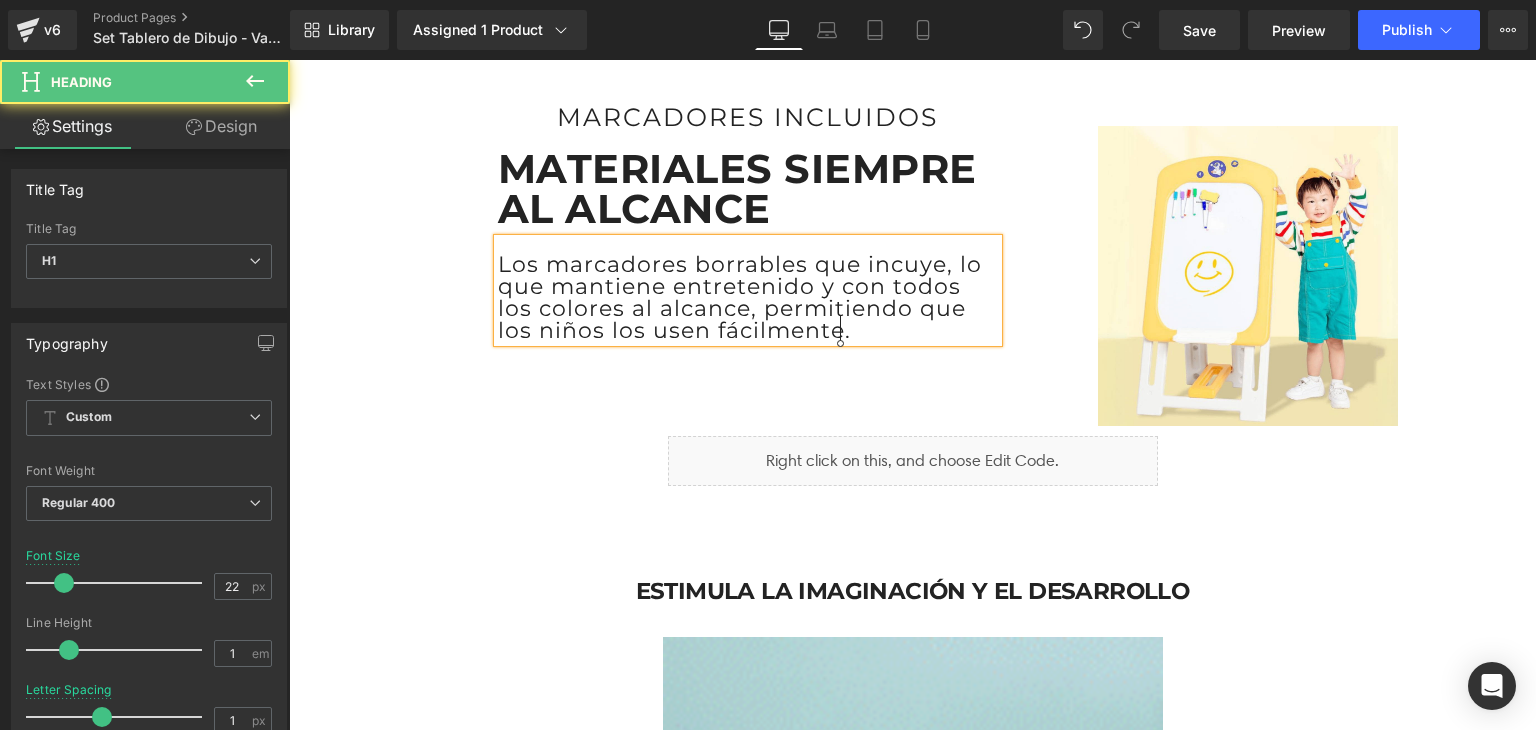 click on "Los marcadores borrables que incuye, lo que mantiene entretenido y con todos los colores al alcance, permitiendo que los niños los usen fácilmente." at bounding box center (748, 298) 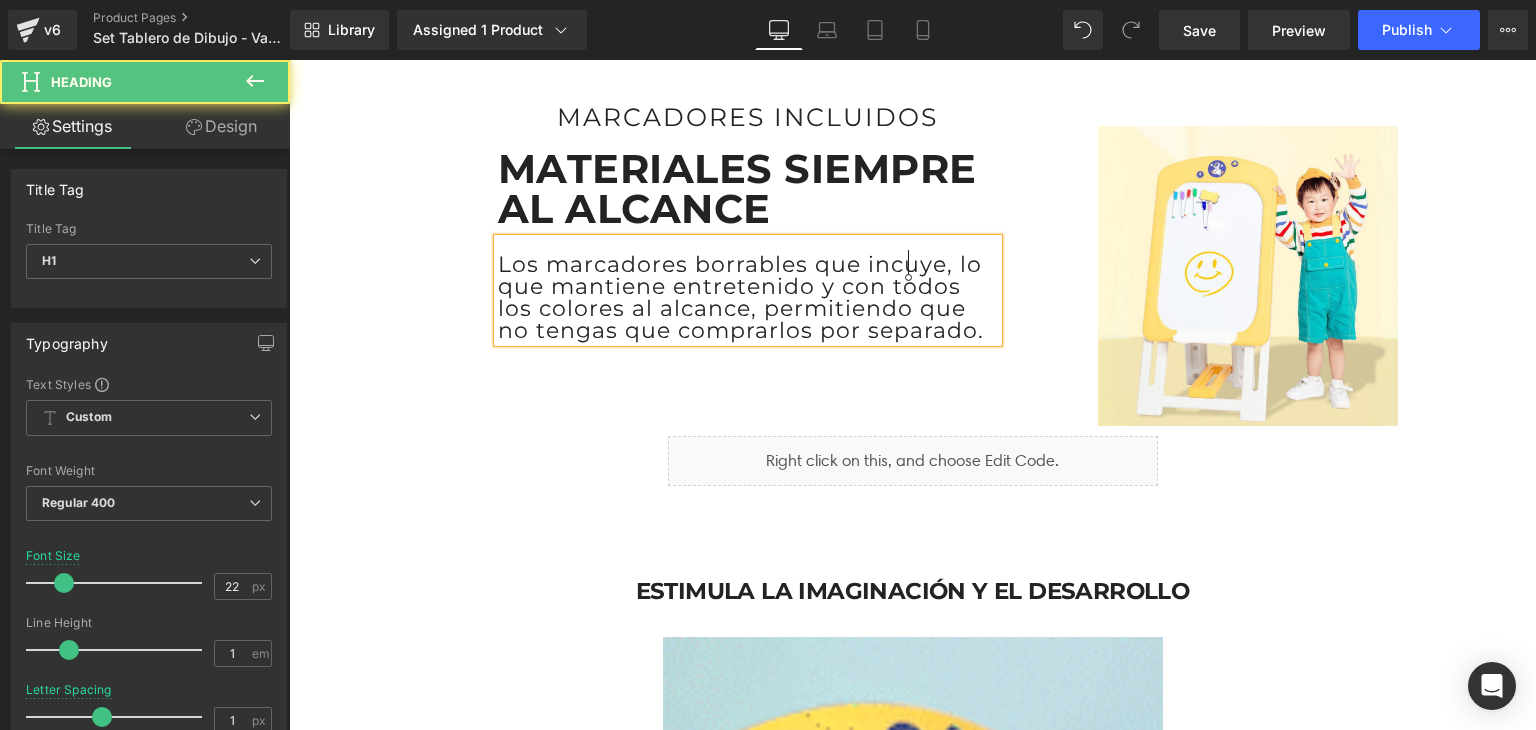 click on "Los marcadores borrables que incuye, lo que mantiene entretenido y con todos los colores al alcance, permitiendo que no tengas que comprarlos por separado." at bounding box center (748, 298) 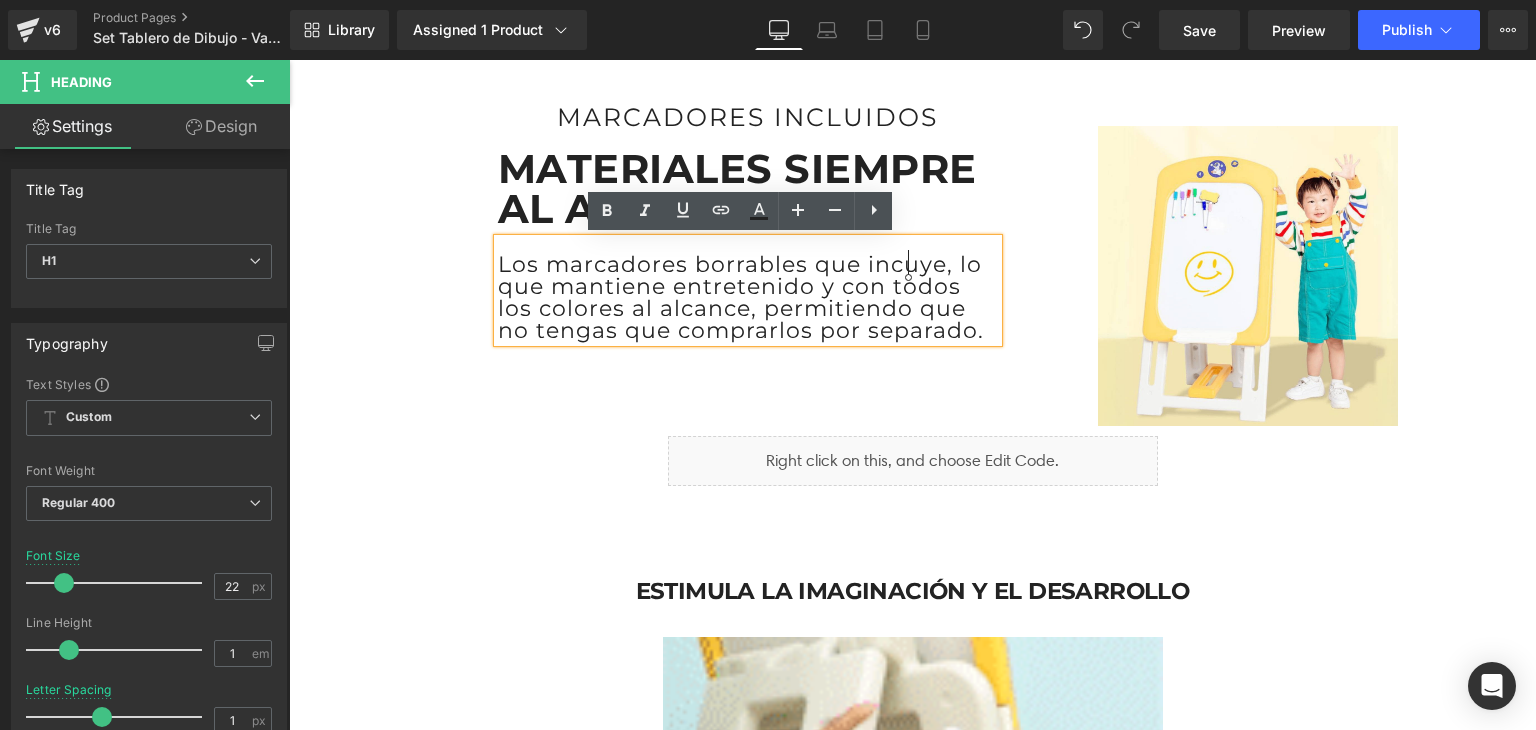 click on "incluye" 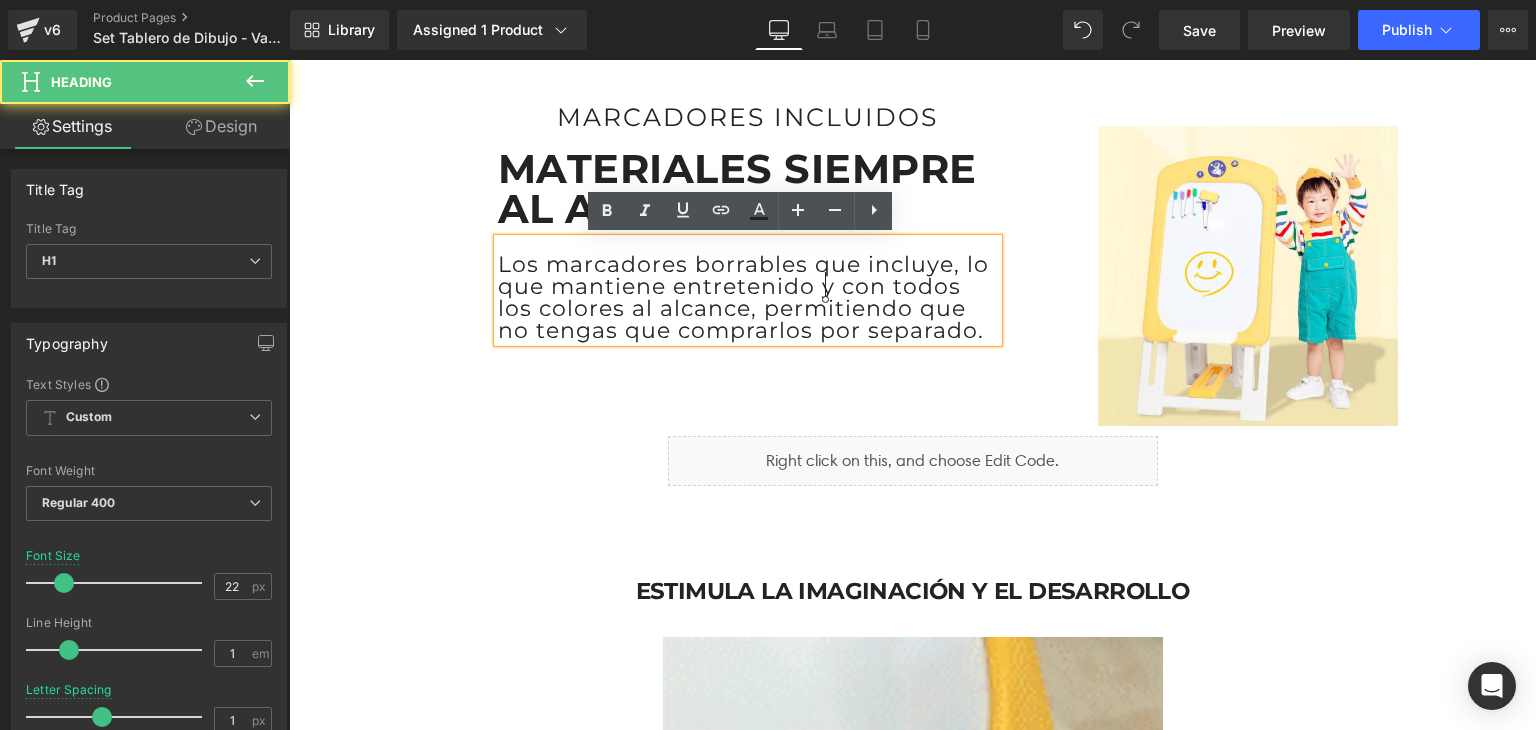 click on "Los marcadores borrables que incluye, lo que mantiene entretenido y con todos los colores al alcance, permitiendo que no tengas que comprarlos por separado." at bounding box center [748, 298] 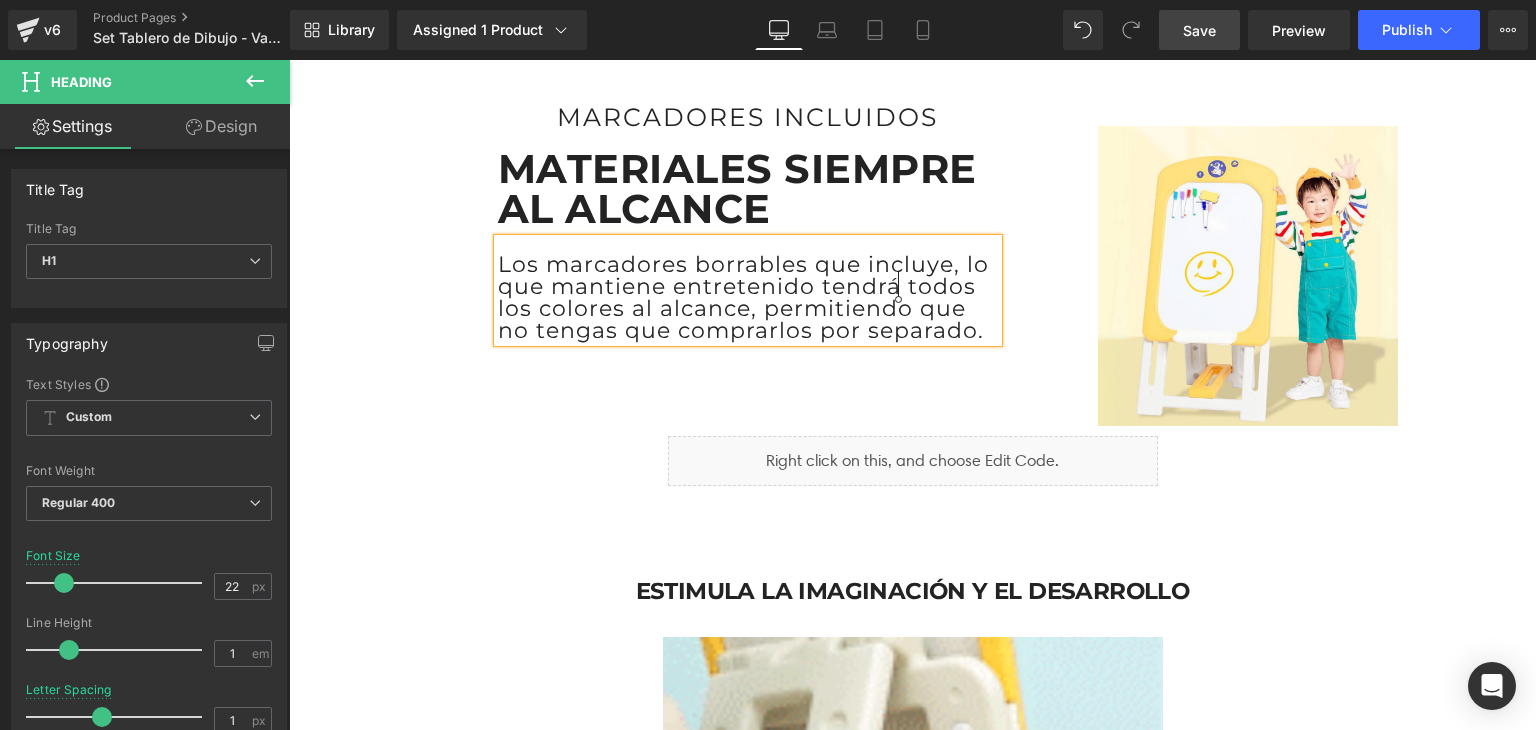 click on "Save" at bounding box center (1199, 30) 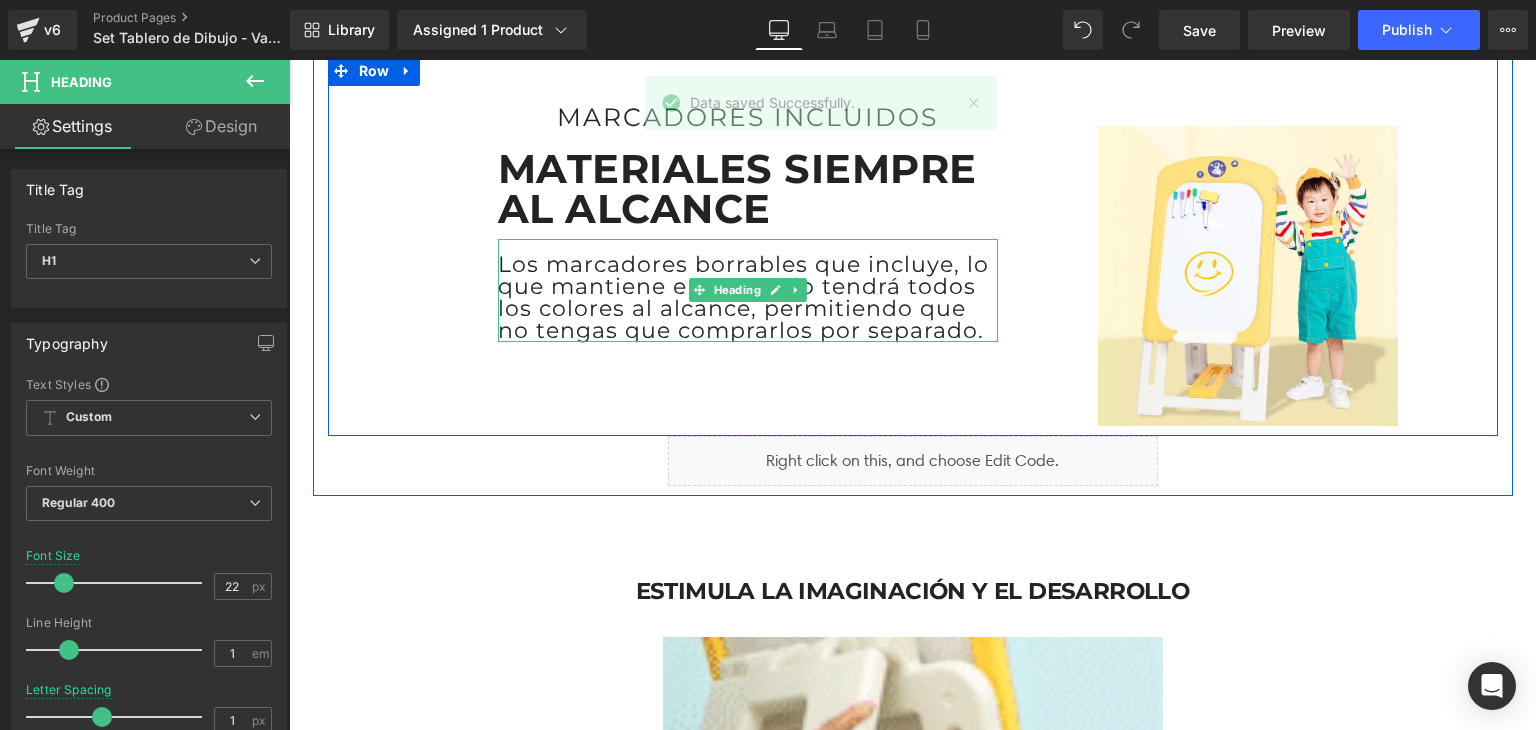 click on "Los marcadores borrables que incluye, lo que mantiene entretenido tendrá todos los colores al alcance, permitiendo que no tengas que comprarlos por separado." at bounding box center [748, 298] 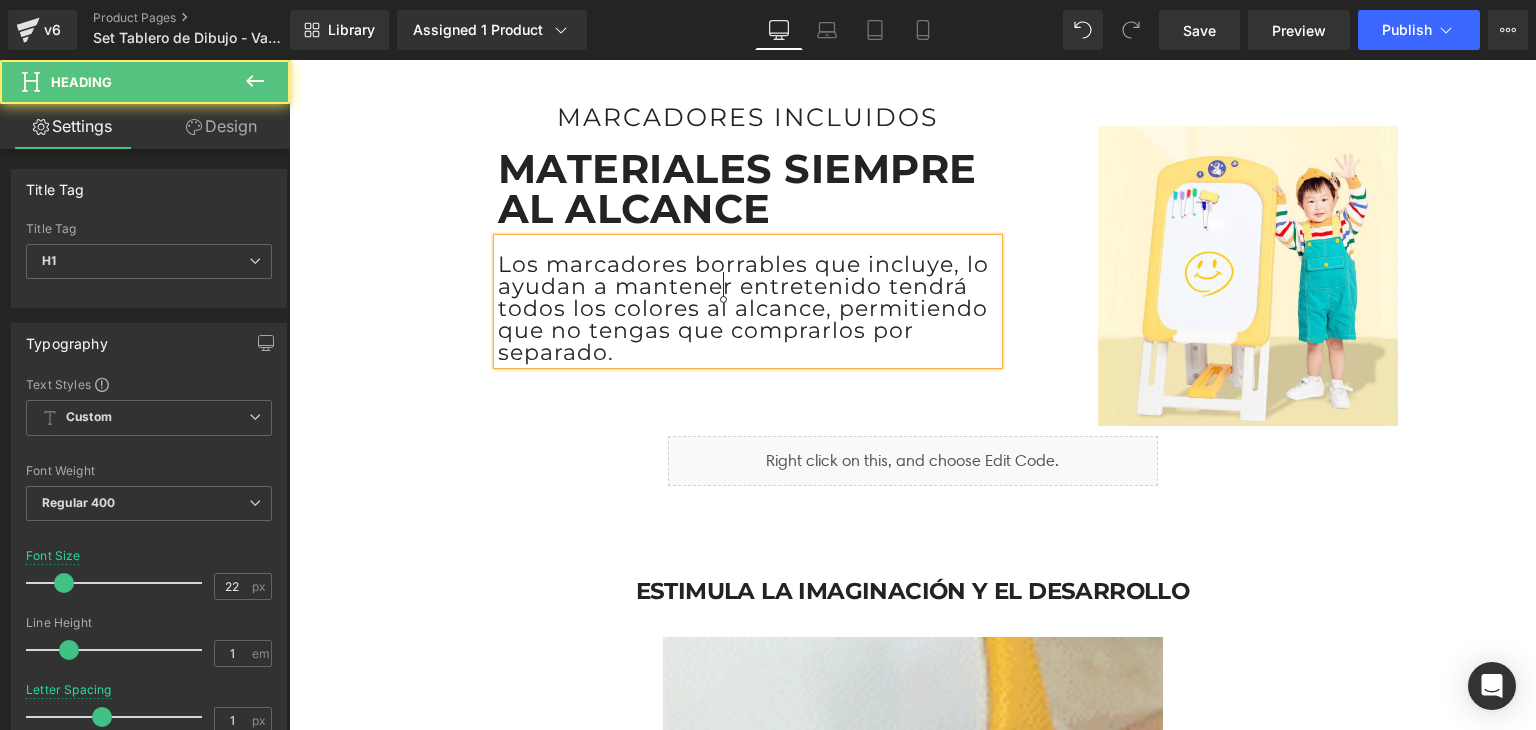 click on "Los marcadores borrables que incluye, lo ayudan a mantener entretenido tendrá todos los colores al alcance, permitiendo que no tengas que comprarlos por separado." at bounding box center [748, 309] 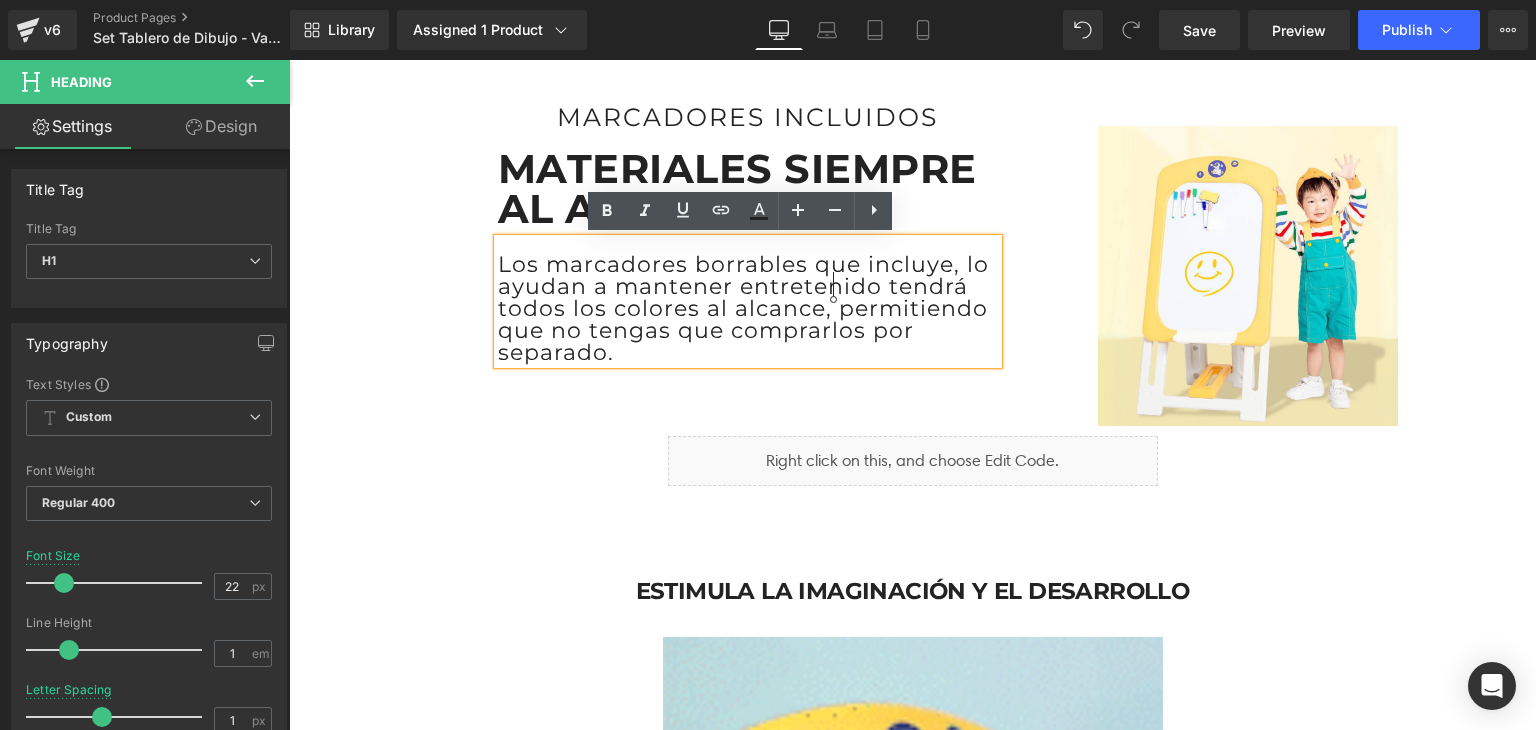 click on "entretenido ," 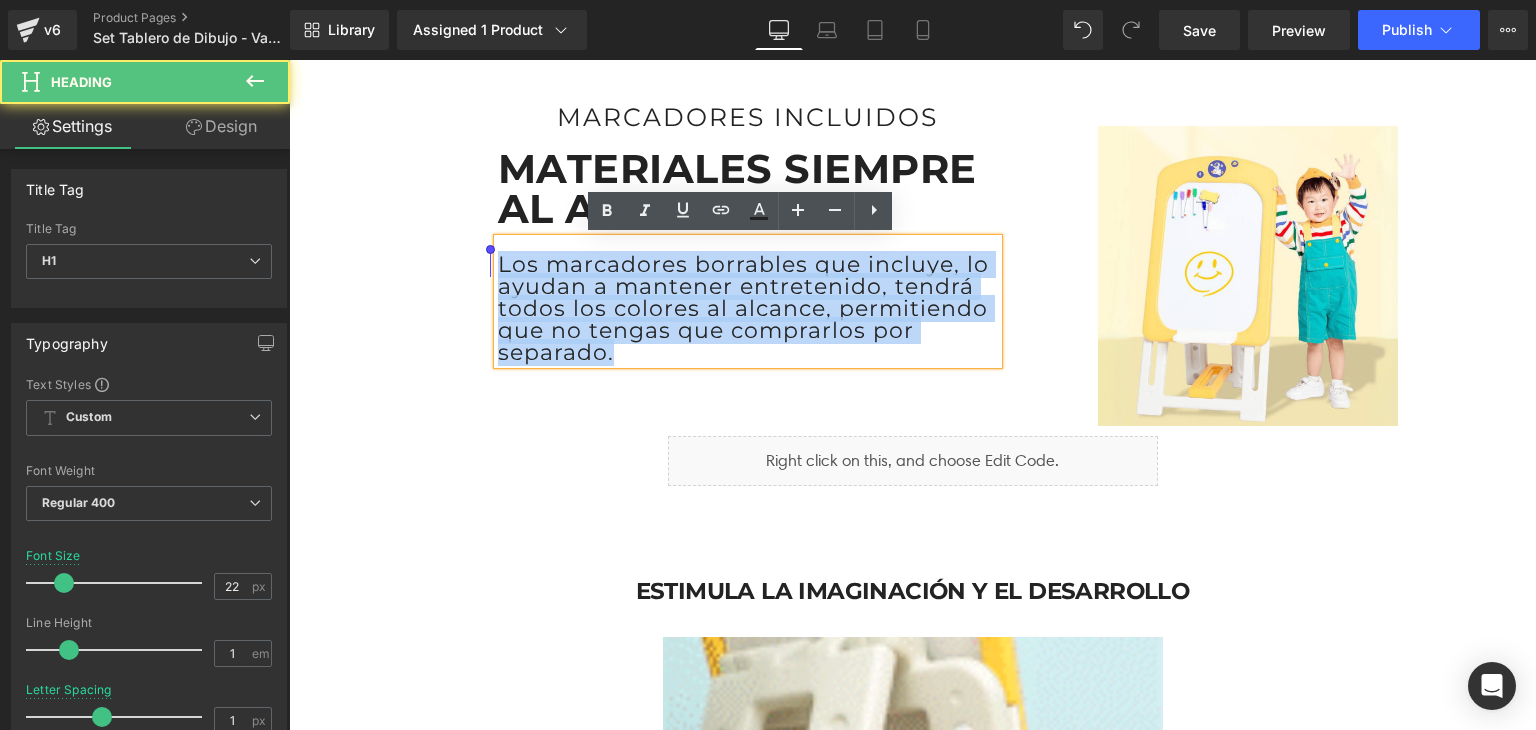 drag, startPoint x: 609, startPoint y: 352, endPoint x: 494, endPoint y: 245, distance: 157.0796 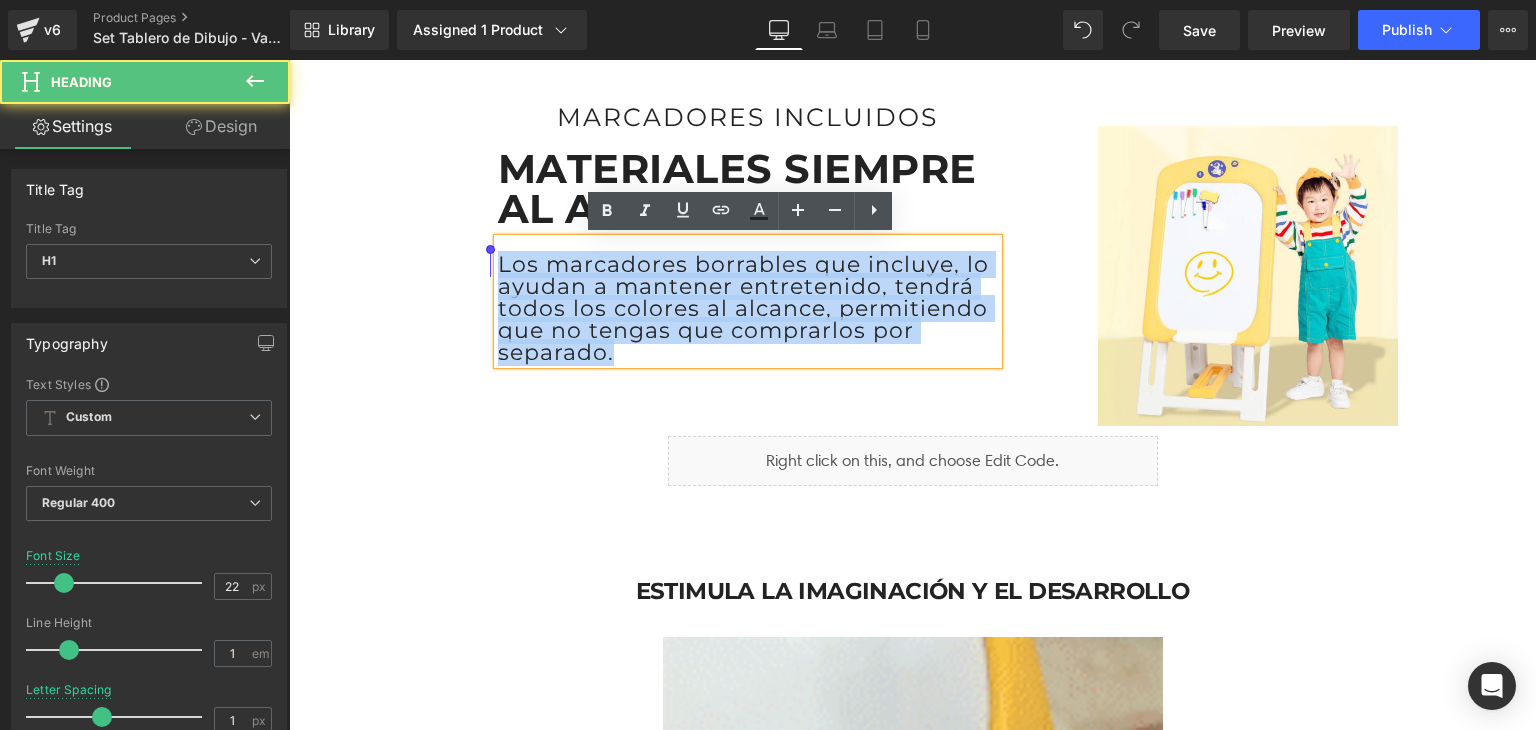 click on "Los marcadores borrables que incluye, lo ayudan a mantener entretenido, tendrá todos los colores al alcance, permitiendo que no tengas que comprarlos por separado." at bounding box center (748, 301) 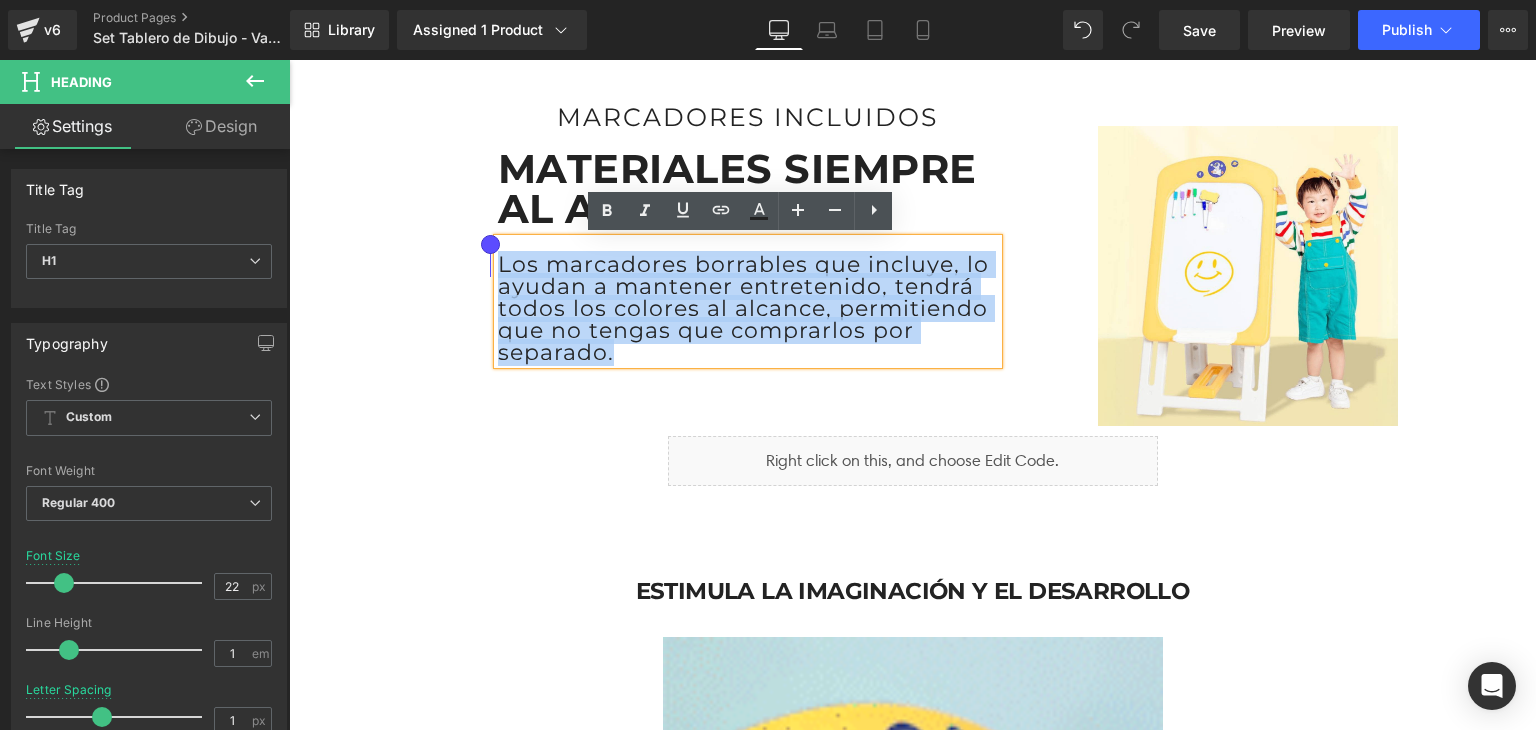 copy on "Los marcadores borrables que incluye, lo ayudan a mantener entretenido, tendrá todos los colores al alcance, permitiendo que no tengas que comprarlos por separado." 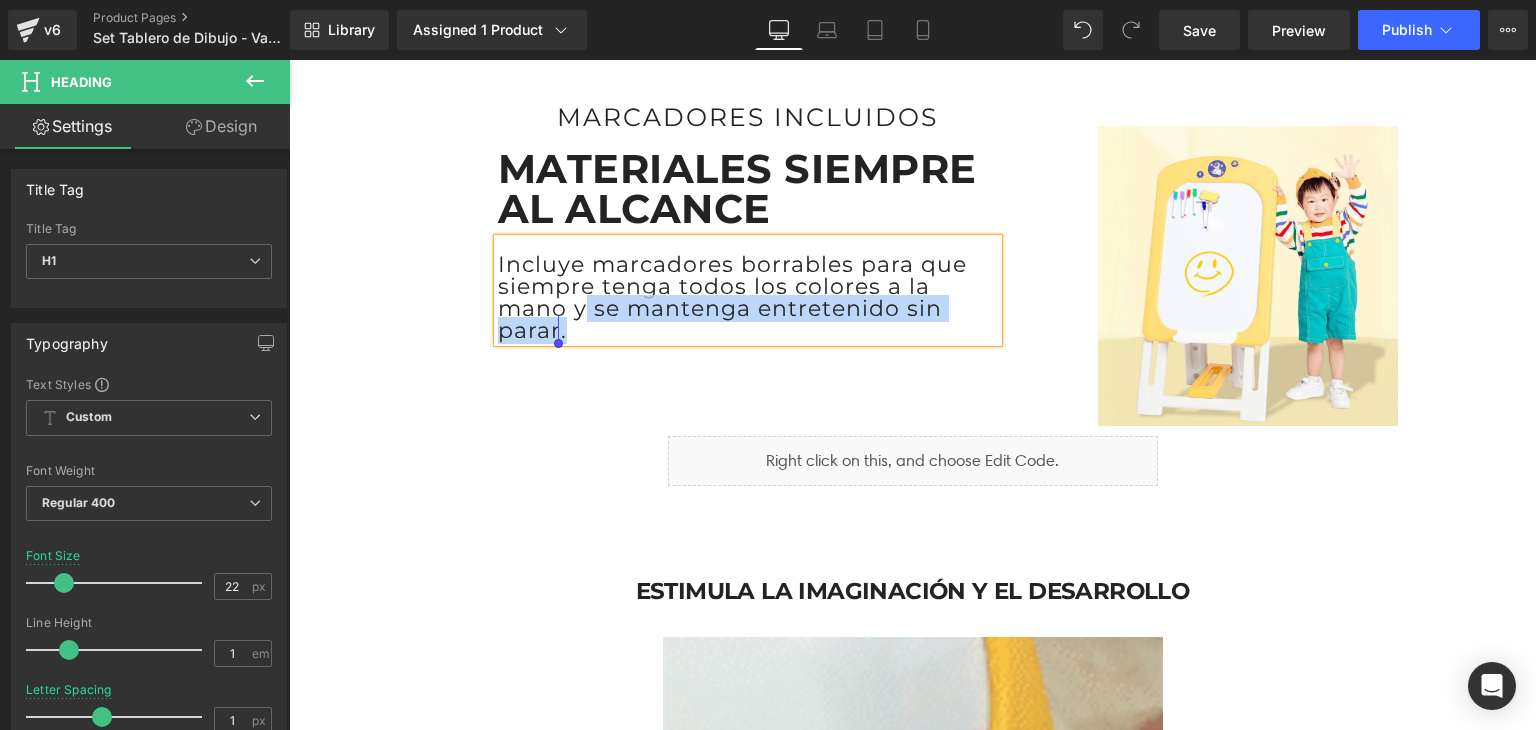 drag, startPoint x: 580, startPoint y: 305, endPoint x: 660, endPoint y: 326, distance: 82.710335 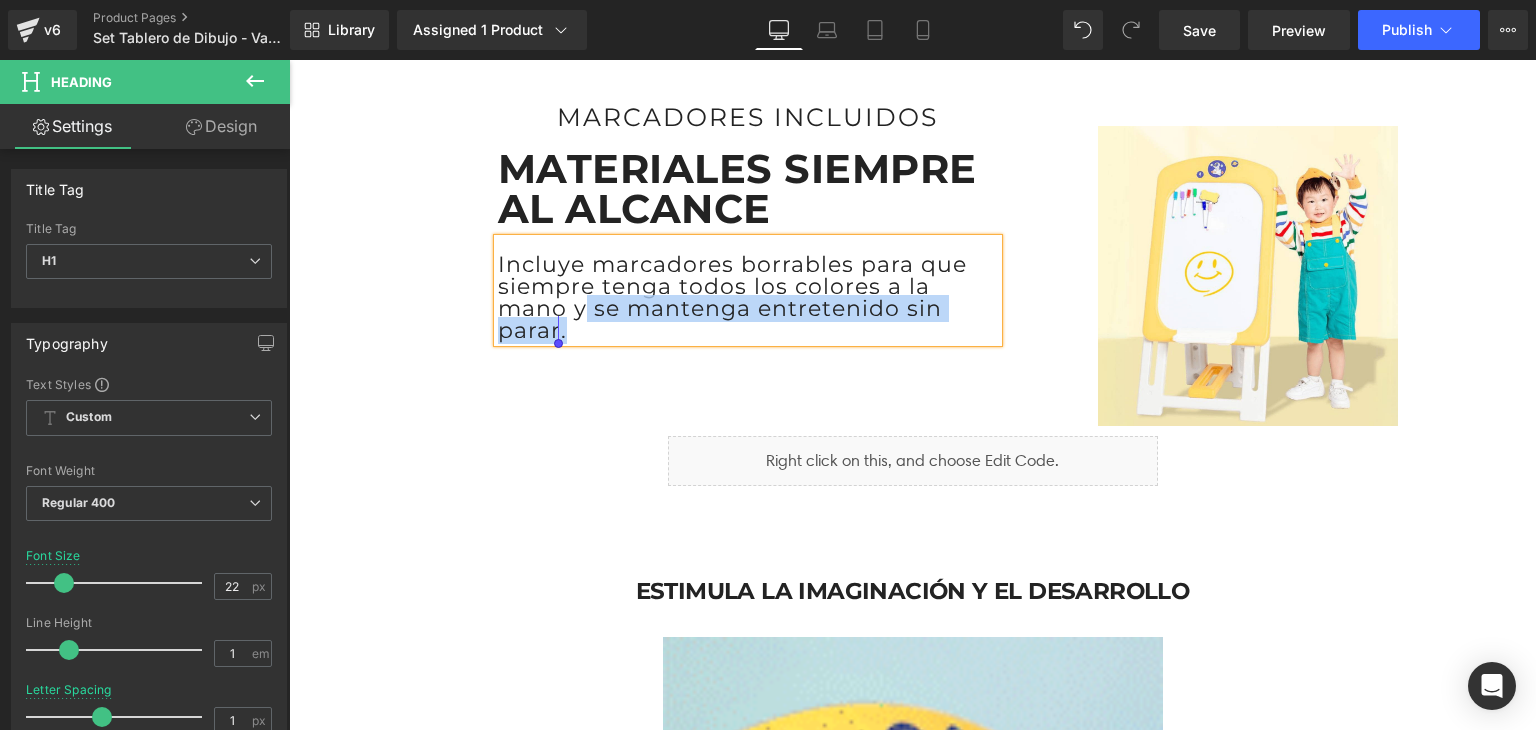 click on "Incluye marcadores borrables para que siempre tenga todos los colores a la mano y se mantenga entretenido sin parar." at bounding box center [748, 298] 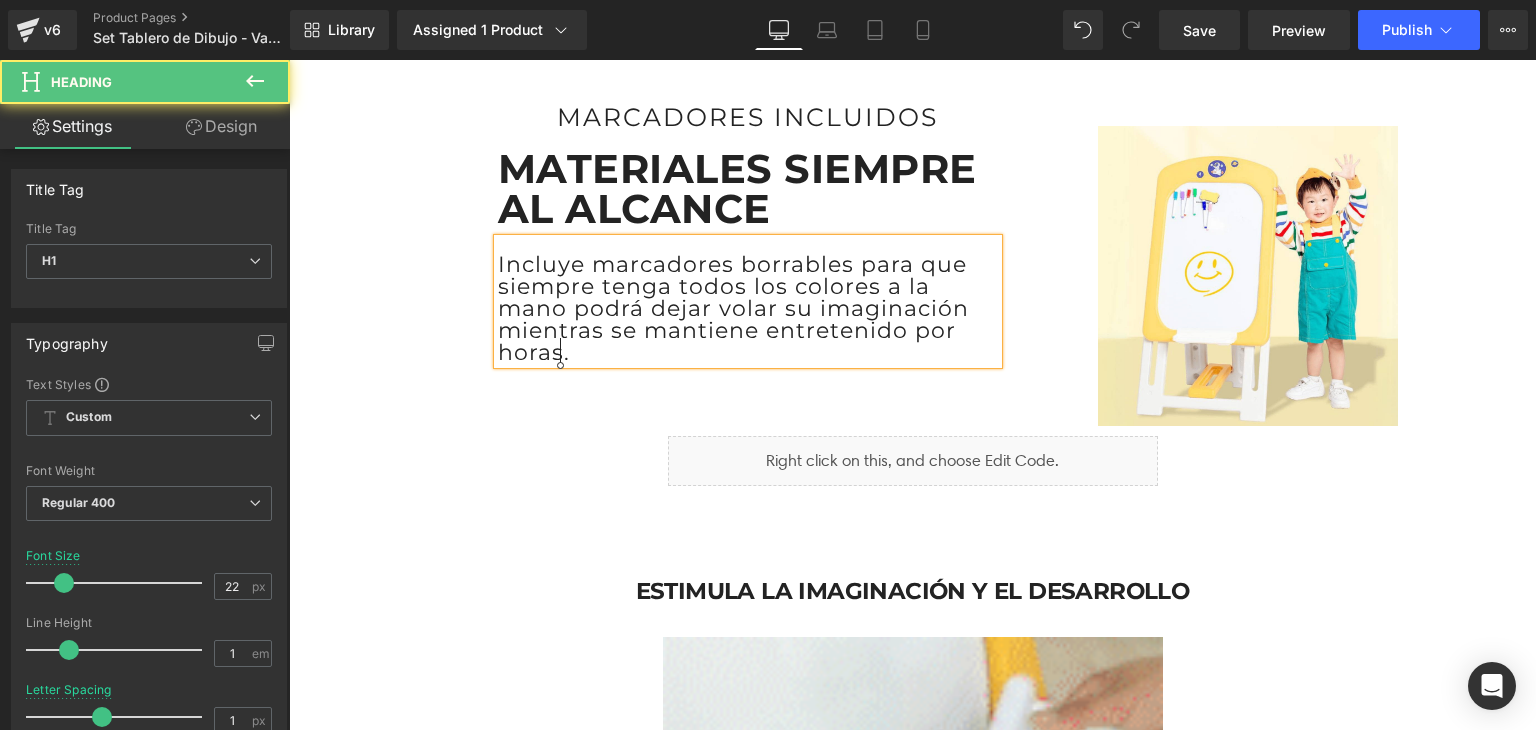 click on "Incluye marcadores borrables para que siempre tenga todos los colores a la mano podrá dejar volar su imaginación mientras se mantiene entretenido por horas." at bounding box center (748, 309) 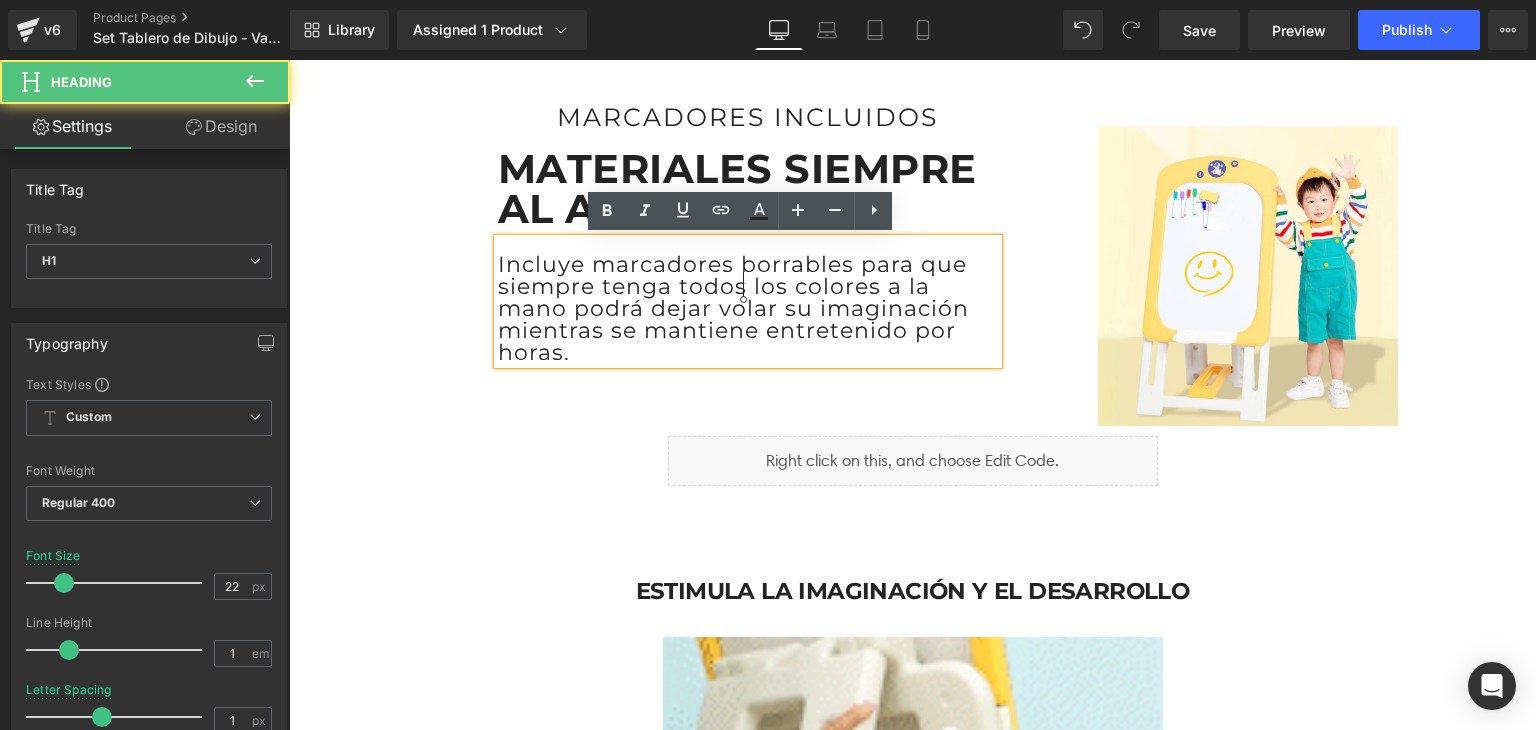 click on "Incluye marcadores borrables para que siempre tenga todos los colores a la mano podrá dejar volar su imaginación mientras se mantiene entretenido por horas." at bounding box center [748, 309] 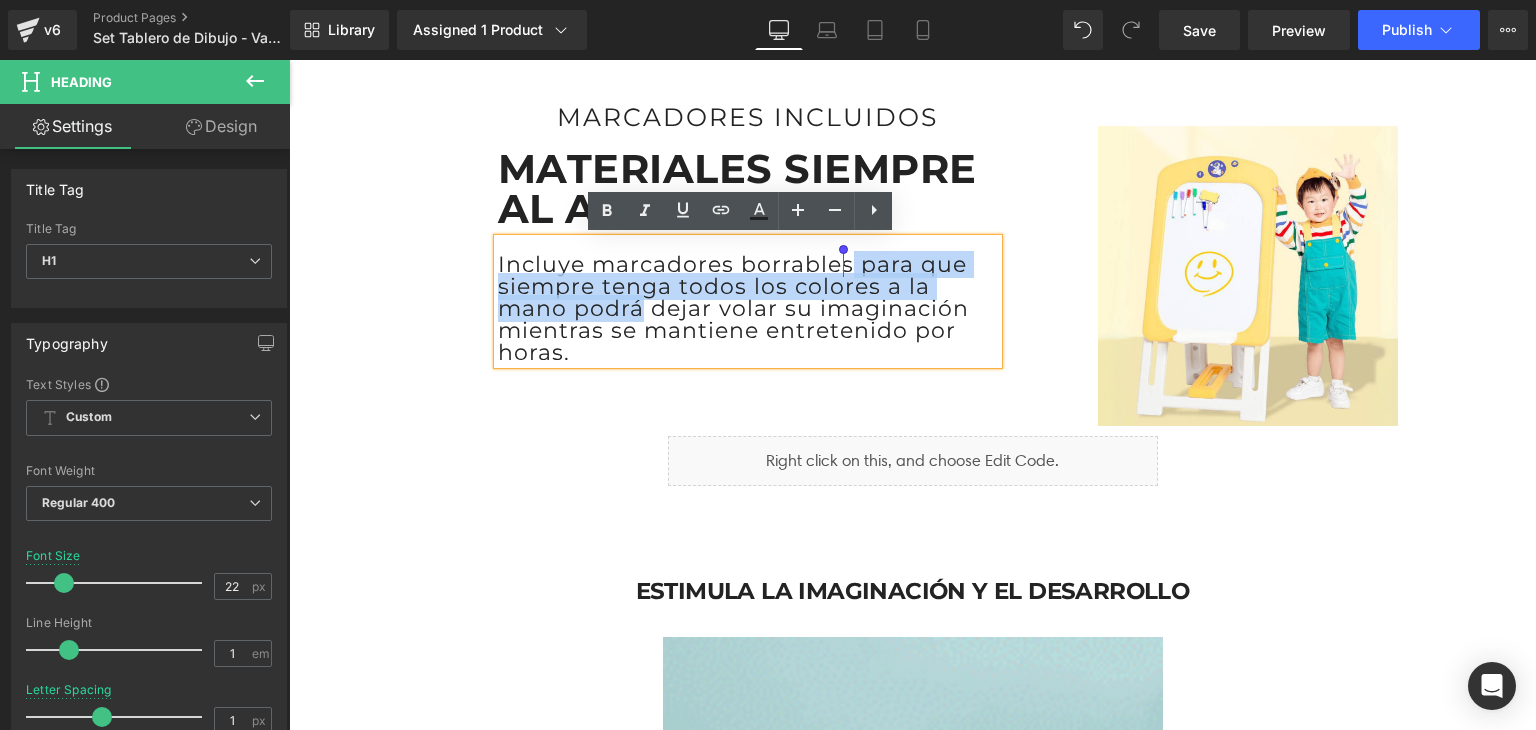 drag, startPoint x: 635, startPoint y: 308, endPoint x: 840, endPoint y: 265, distance: 209.46121 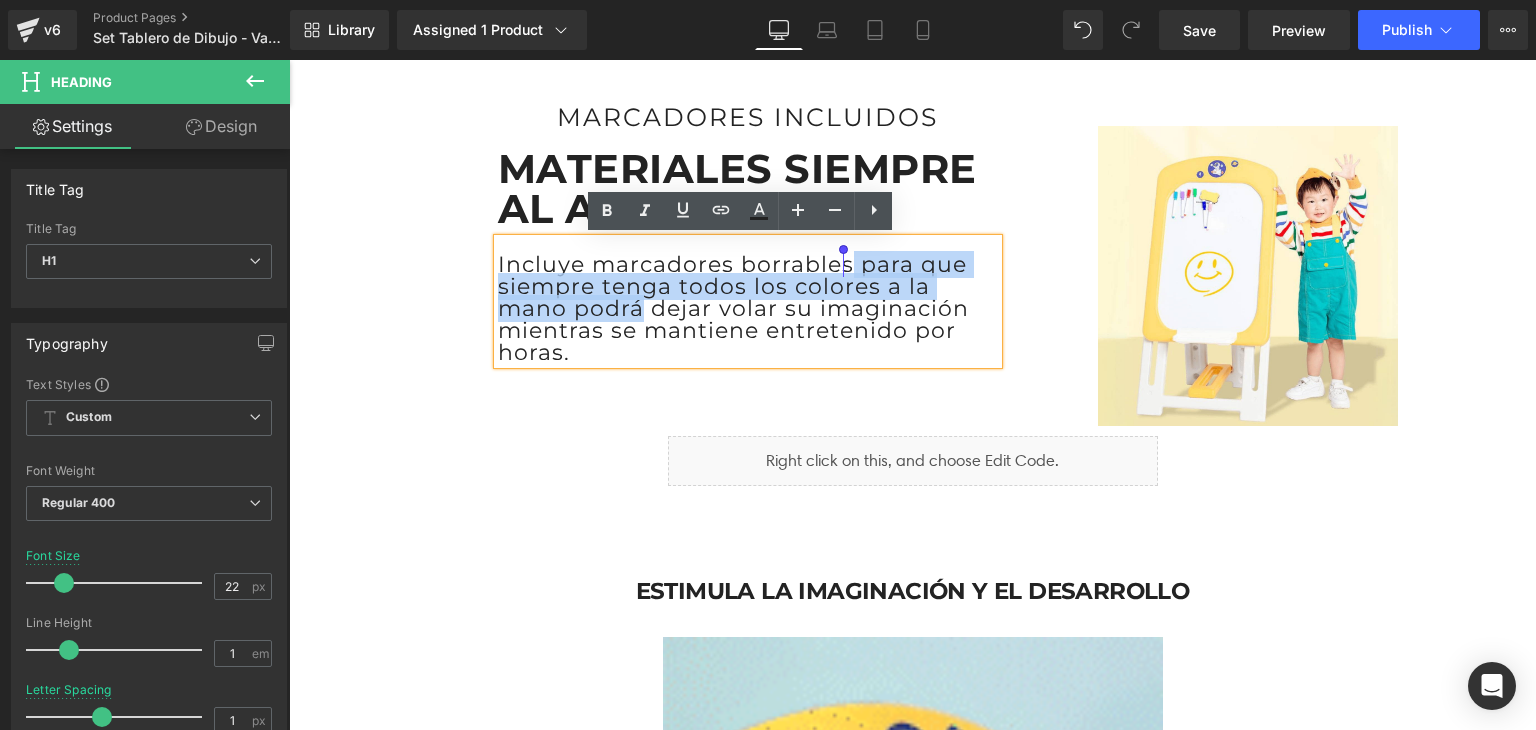 click on "Incluye marcadores borrables para que siempre tenga todos los colores a la mano podrá dejar volar su imaginación mientras se mantiene entretenido por horas." at bounding box center (748, 309) 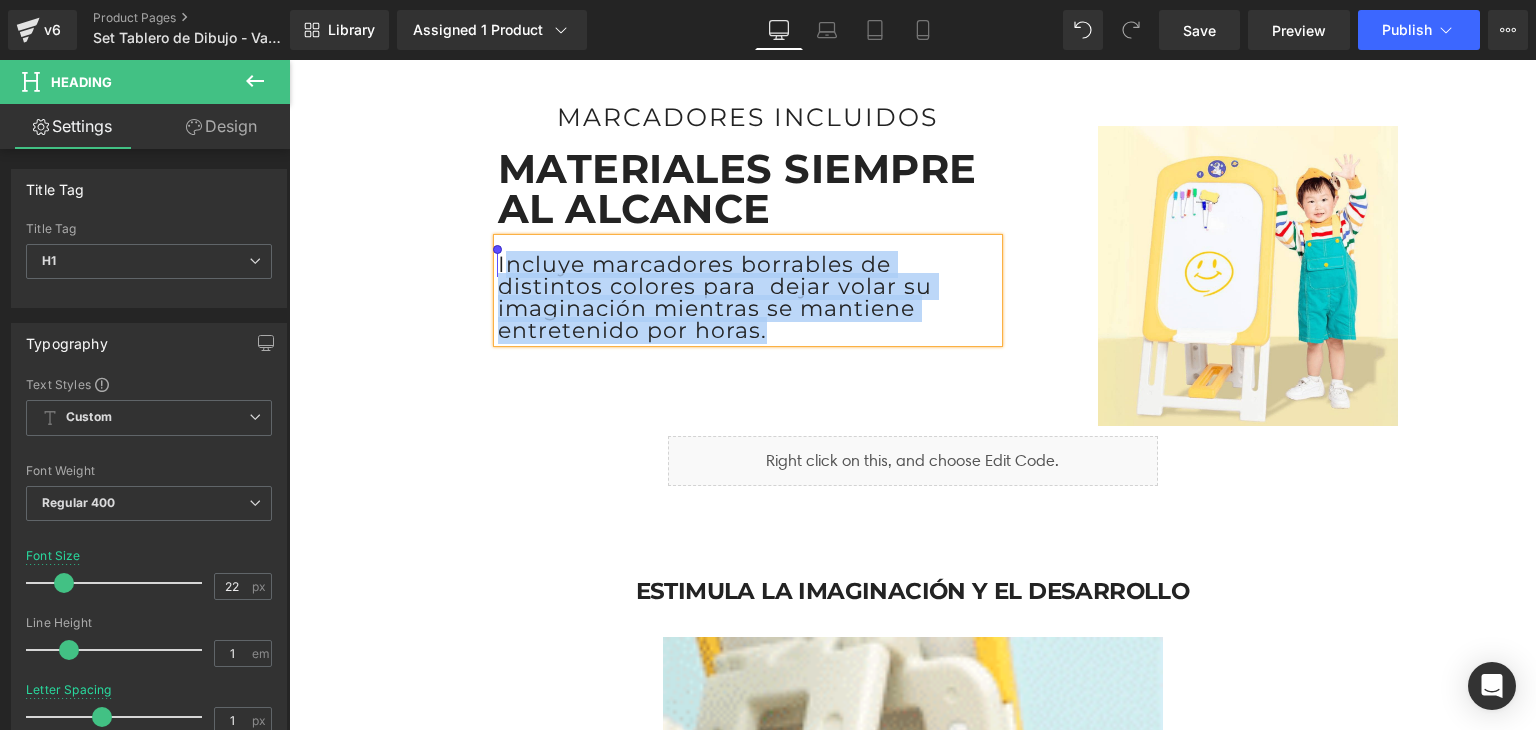 drag, startPoint x: 800, startPoint y: 337, endPoint x: 494, endPoint y: 262, distance: 315.05713 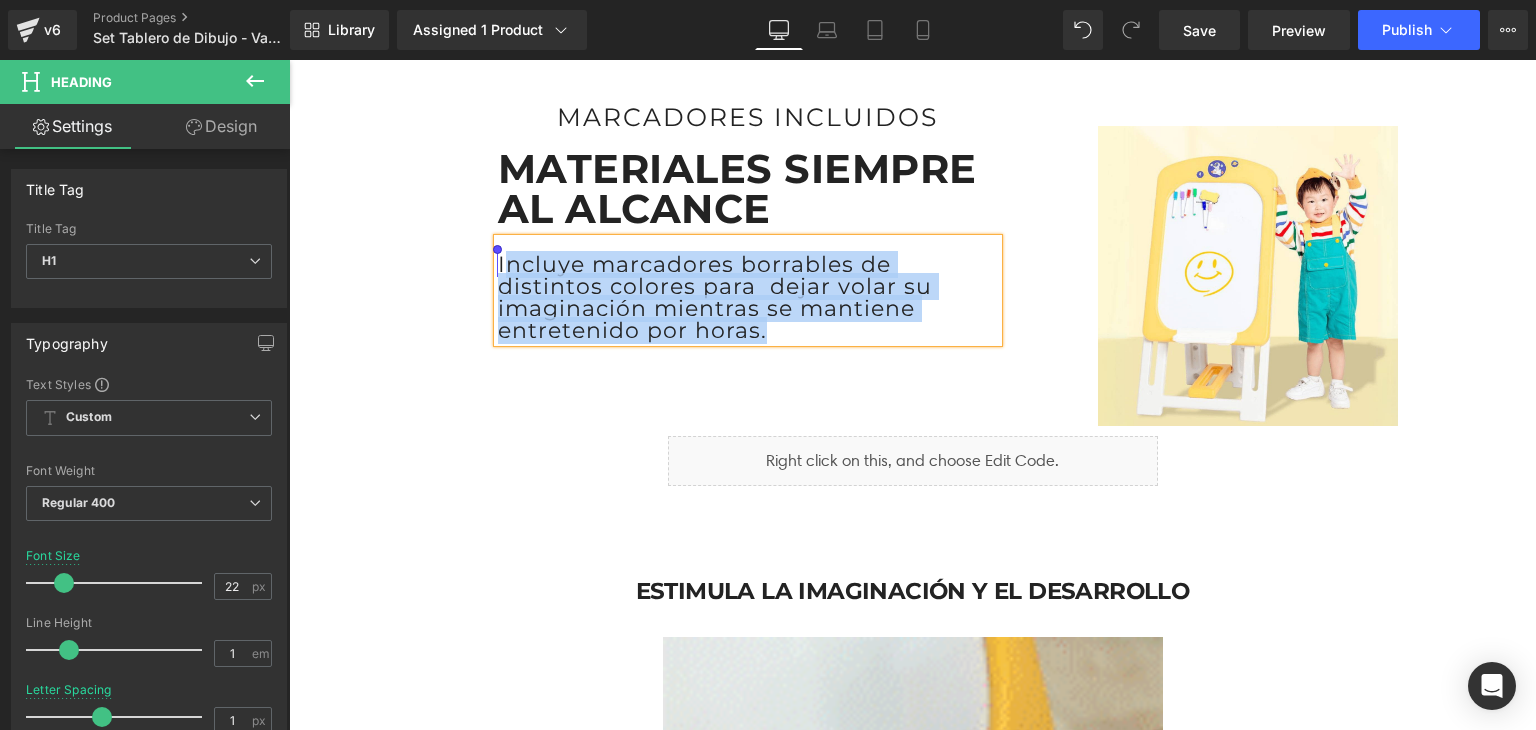 click on "Incluye marcadores borrables de distintos colores para  dejar volar su imaginación mientras se mantiene entretenido por horas." at bounding box center (748, 298) 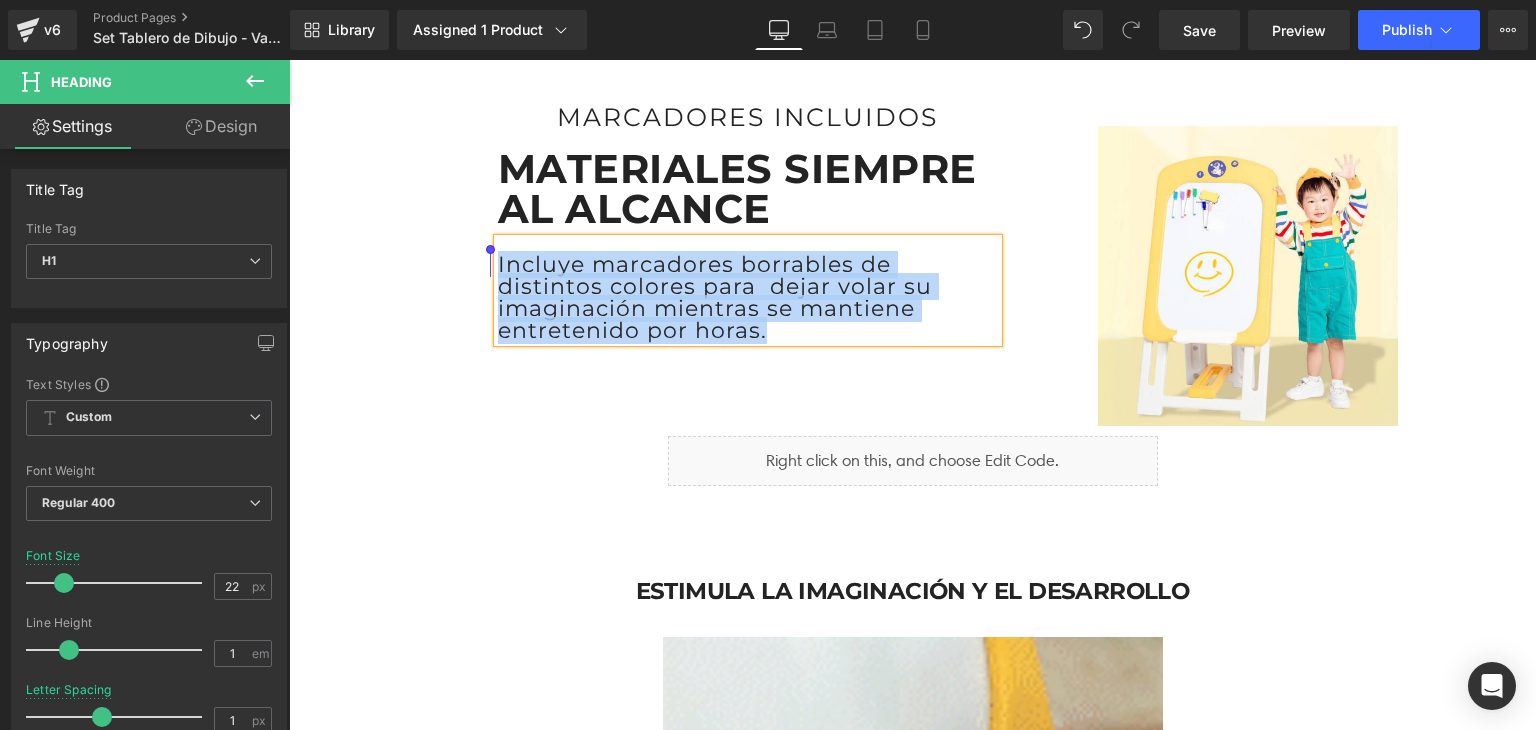copy on "Incluye marcadores borrables de distintos colores para  dejar volar su imaginación mientras se mantiene entretenido por horas." 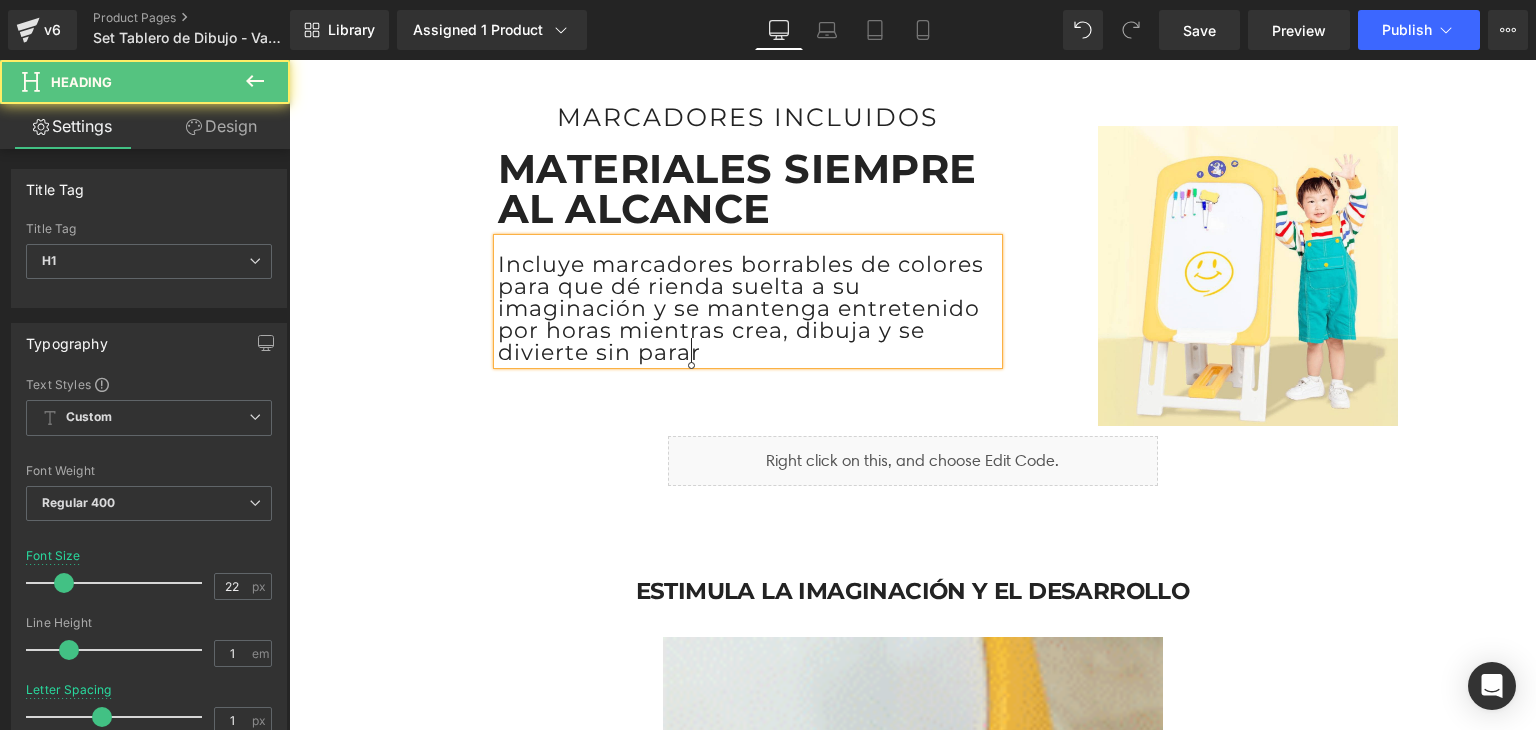 click on "Incluye marcadores borrables de colores para que dé rienda suelta a su imaginación y se mantenga entretenido por horas mientras crea, dibuja y se divierte sin parar" at bounding box center (748, 309) 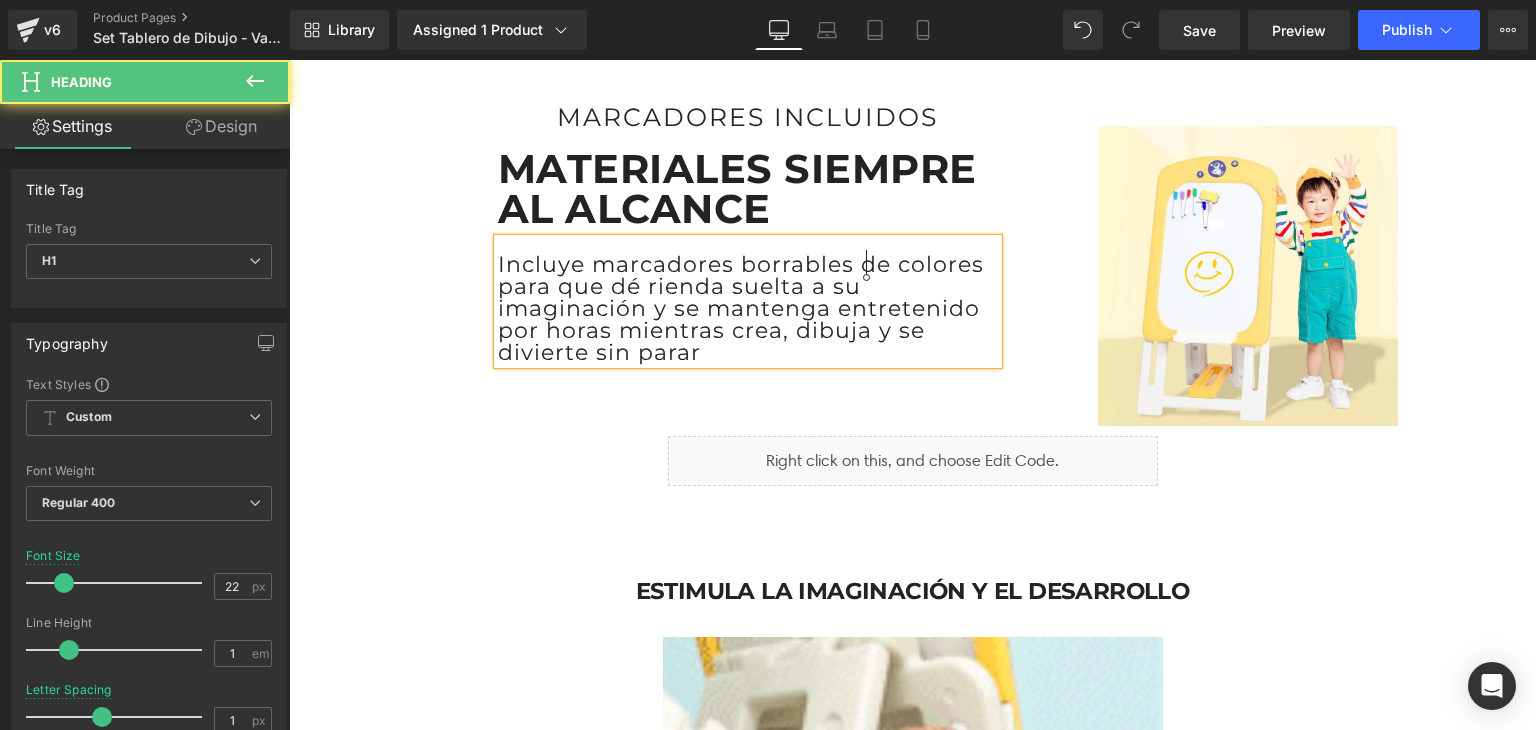 click on "Incluye marcadores borrables de colores para que dé rienda suelta a su imaginación y se mantenga entretenido por horas mientras crea, dibuja y se divierte sin parar" at bounding box center (748, 309) 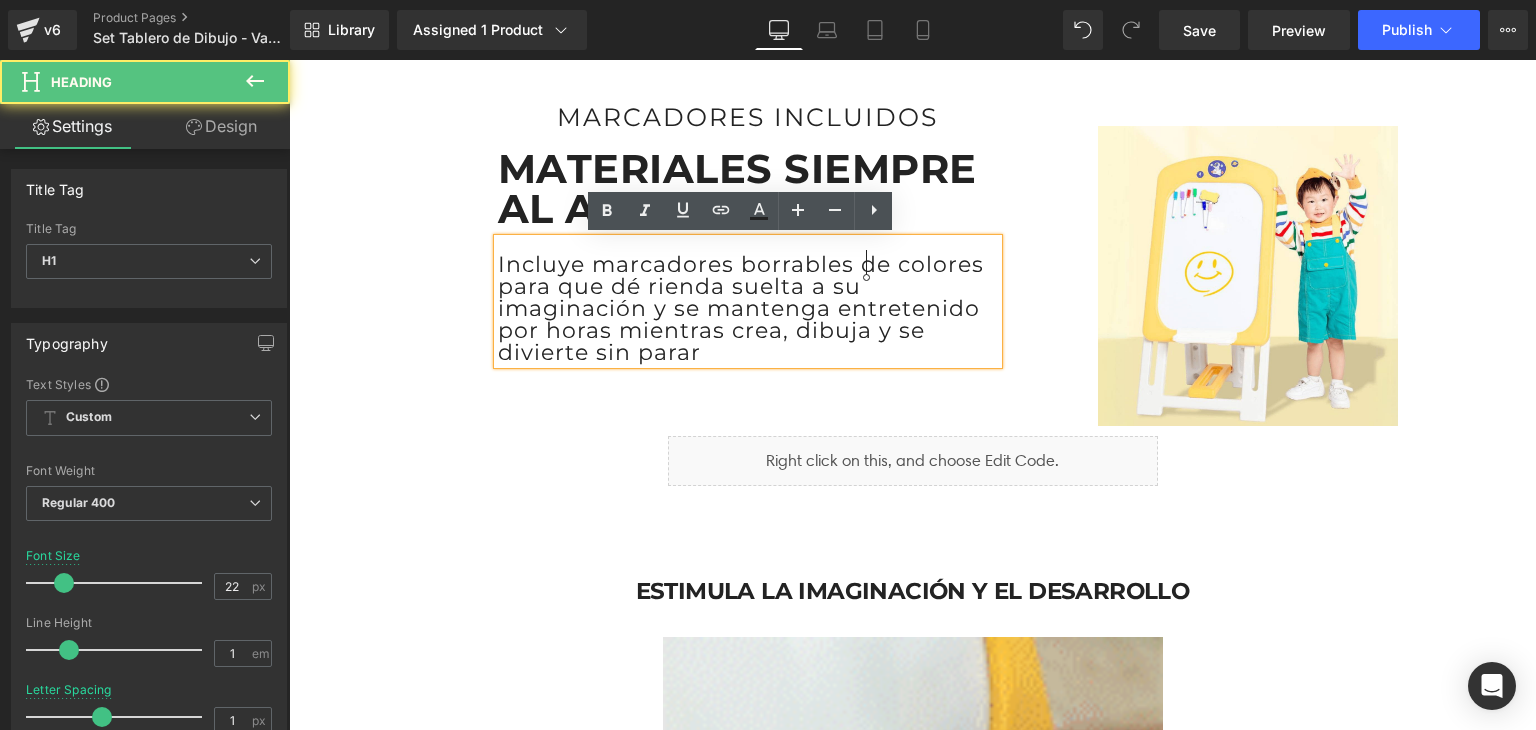 click on "Incluye marcadores borrables de colores para que dé rienda suelta a su imaginación y se mantenga entretenido por horas mientras crea, dibuja y se divierte sin parar" at bounding box center [748, 309] 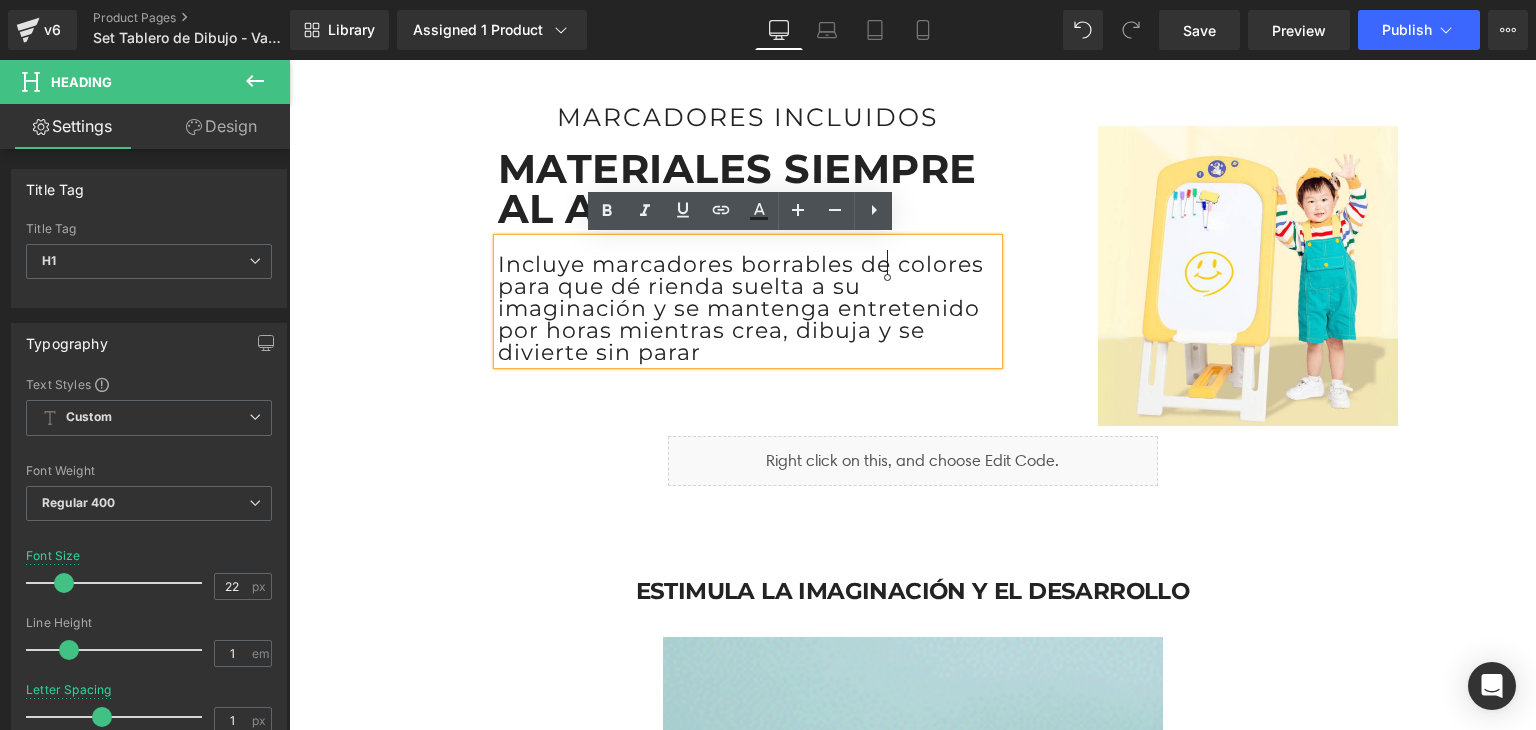 click on "Incluye marcadores borrables de colores para que dé rienda suelta a su imaginación y se mantenga entretenido por horas mientras crea, dibuja y se divierte sin parar" at bounding box center (748, 309) 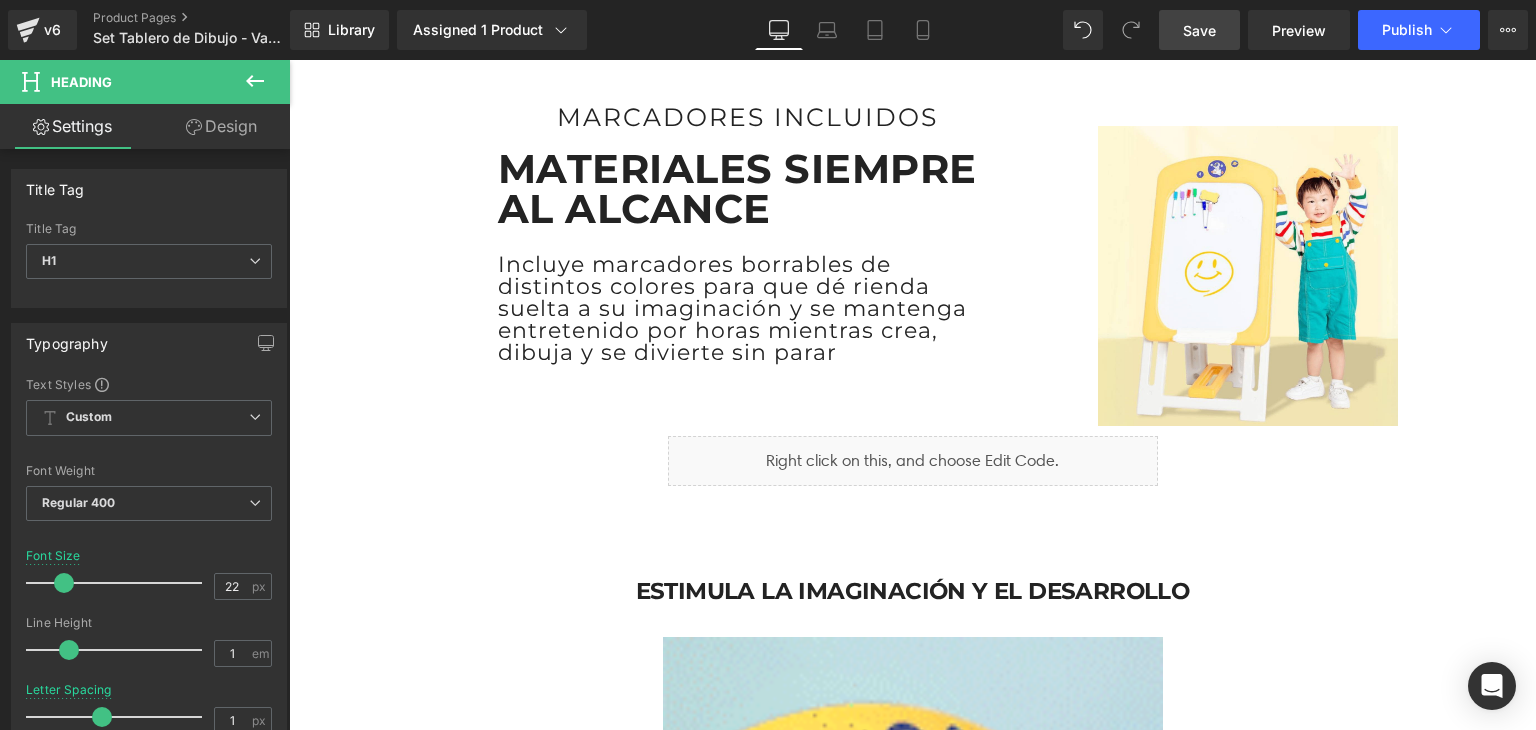 click on "Save" at bounding box center [1199, 30] 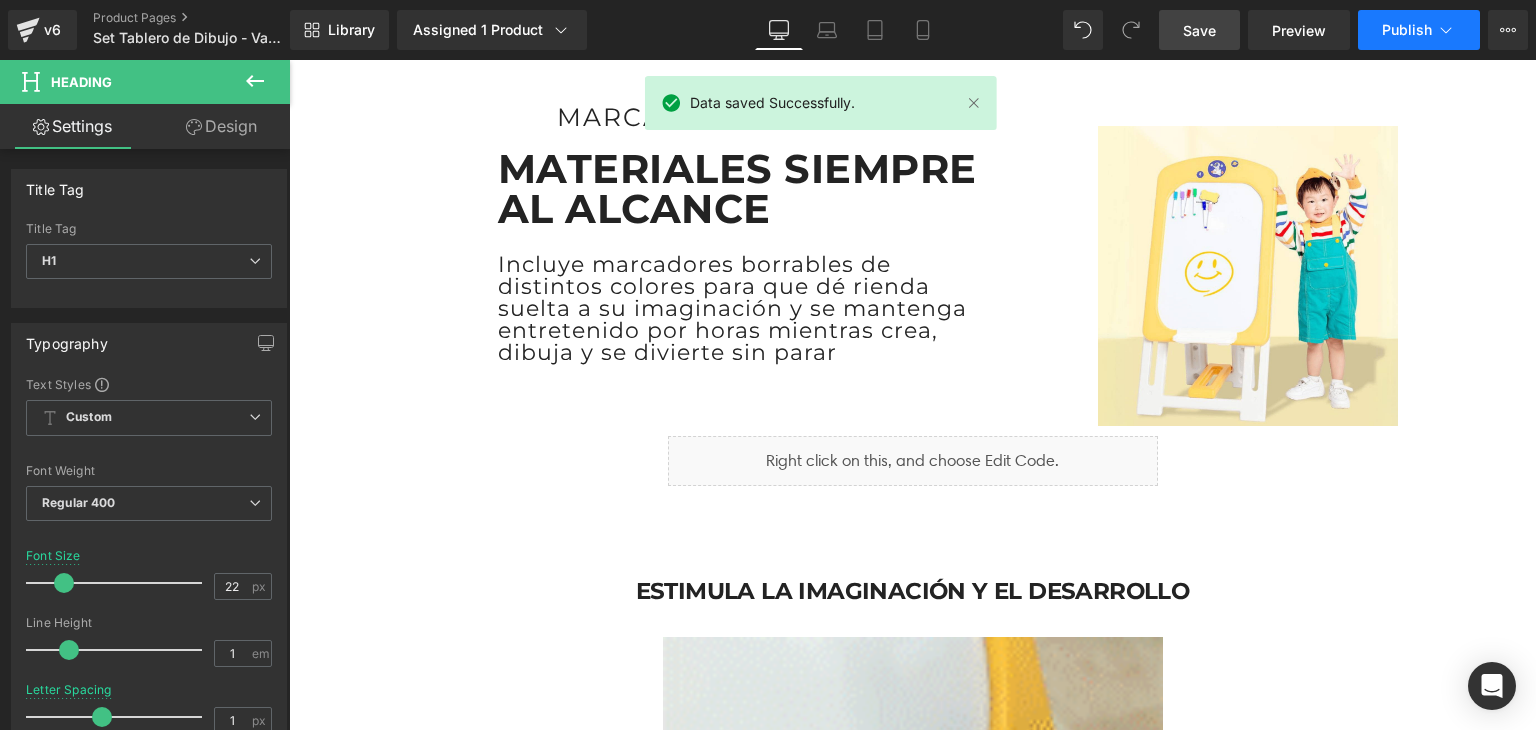 click on "Publish" at bounding box center (1407, 30) 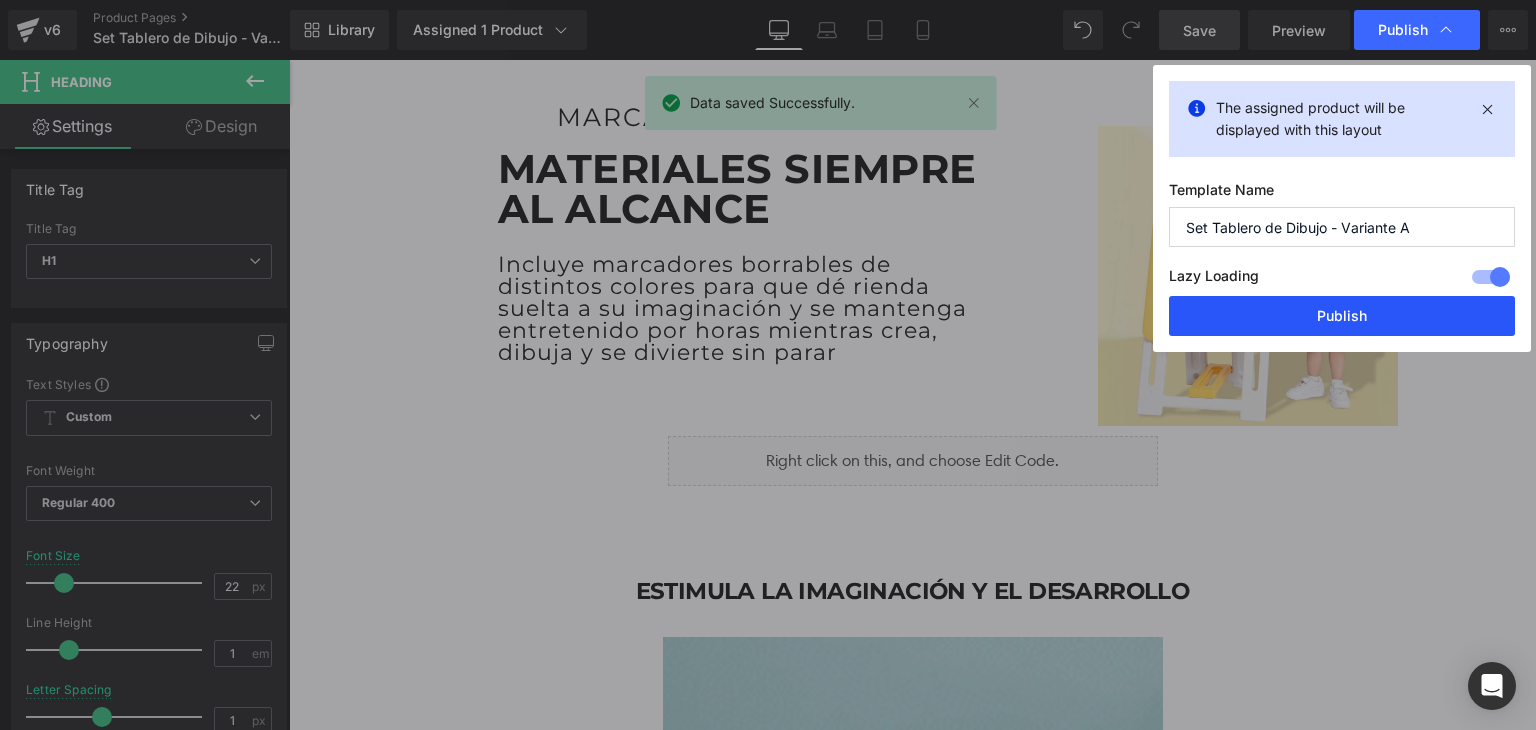 click on "Publish" at bounding box center (1342, 316) 